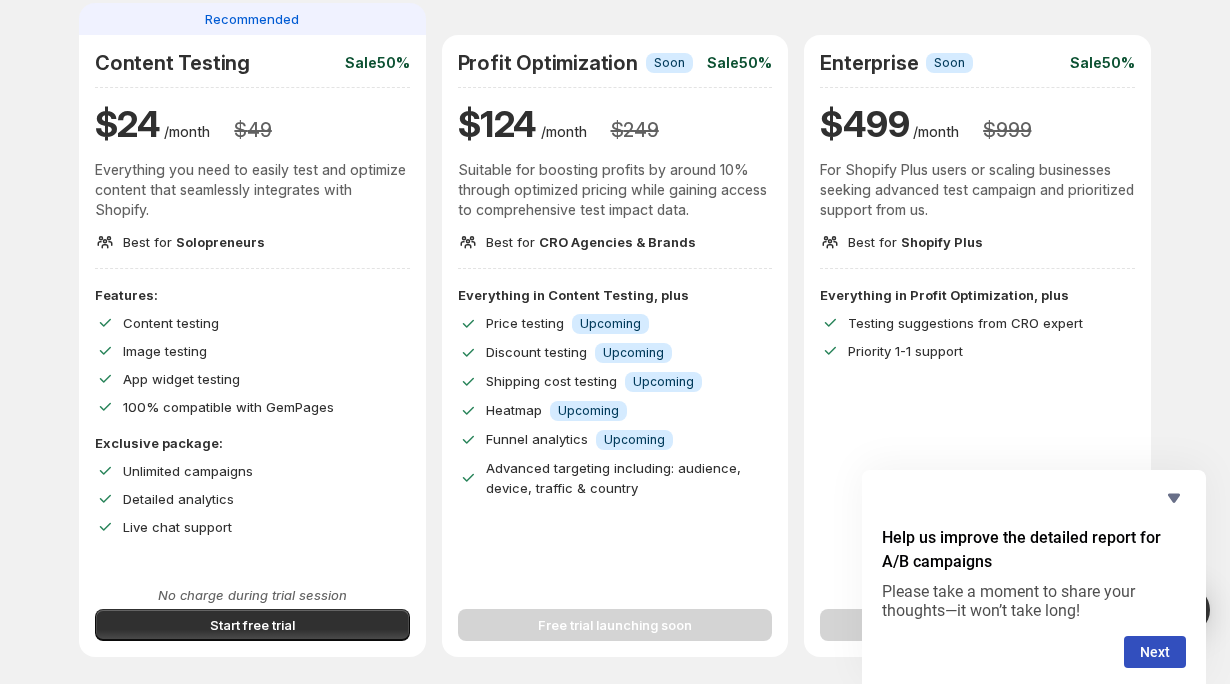 scroll, scrollTop: 176, scrollLeft: 0, axis: vertical 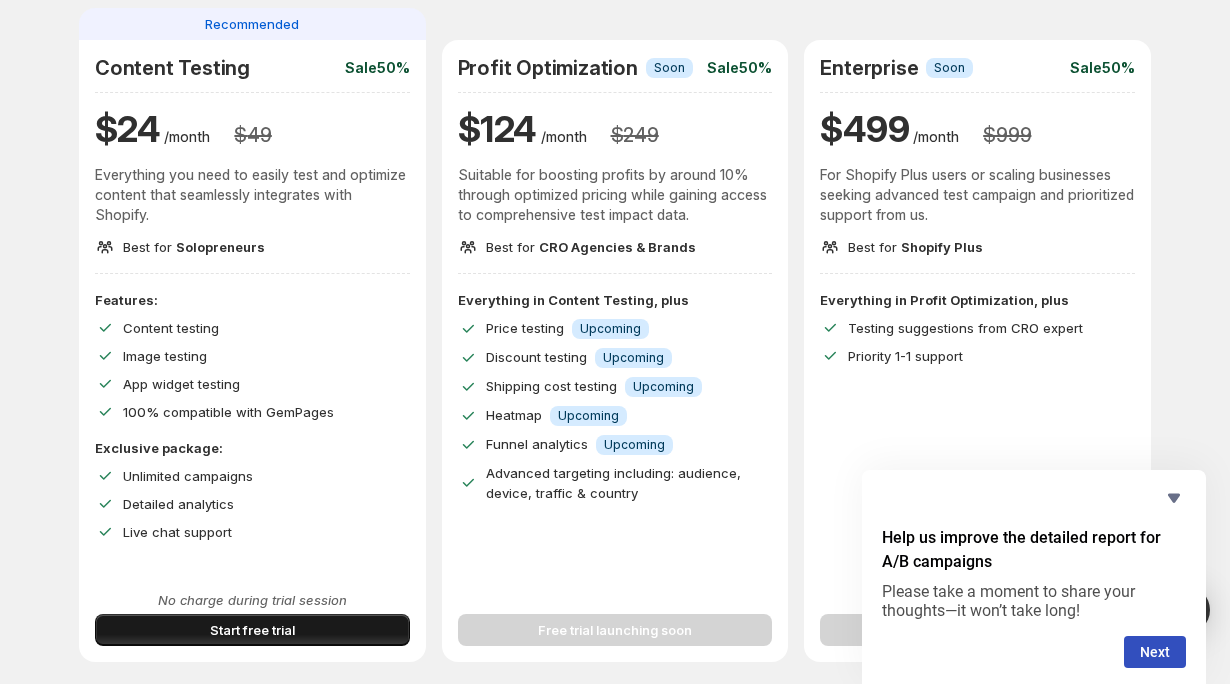 click on "Start free trial" at bounding box center [252, 630] 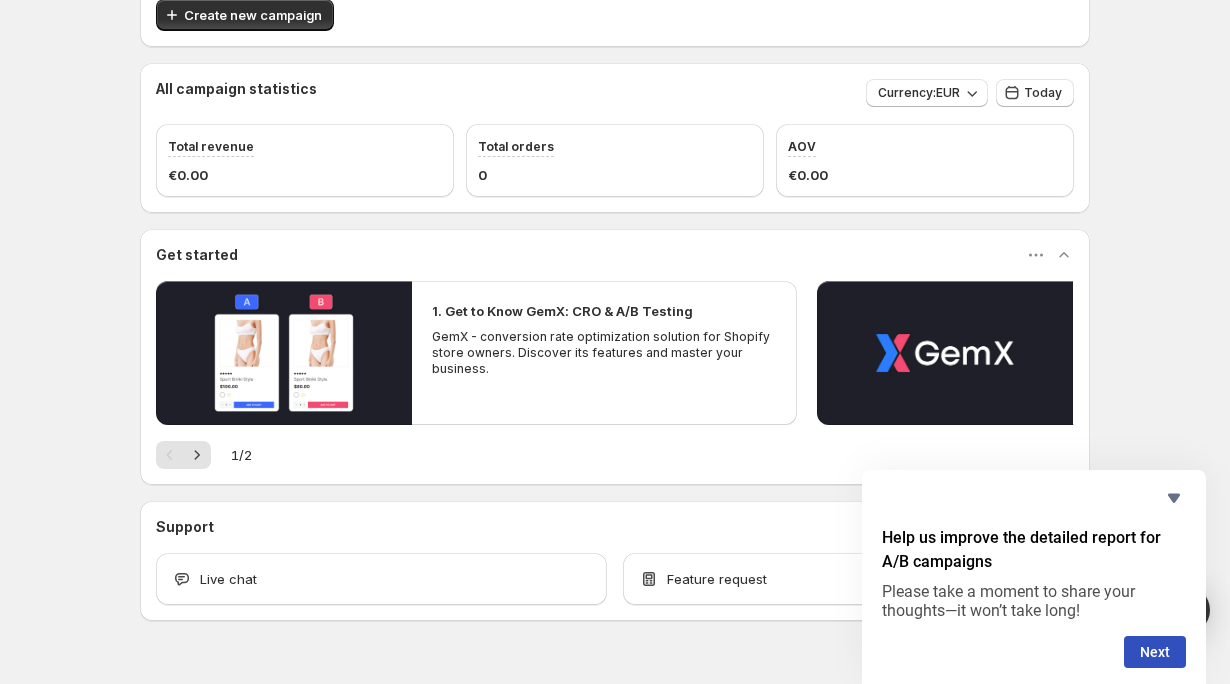 scroll, scrollTop: 277, scrollLeft: 0, axis: vertical 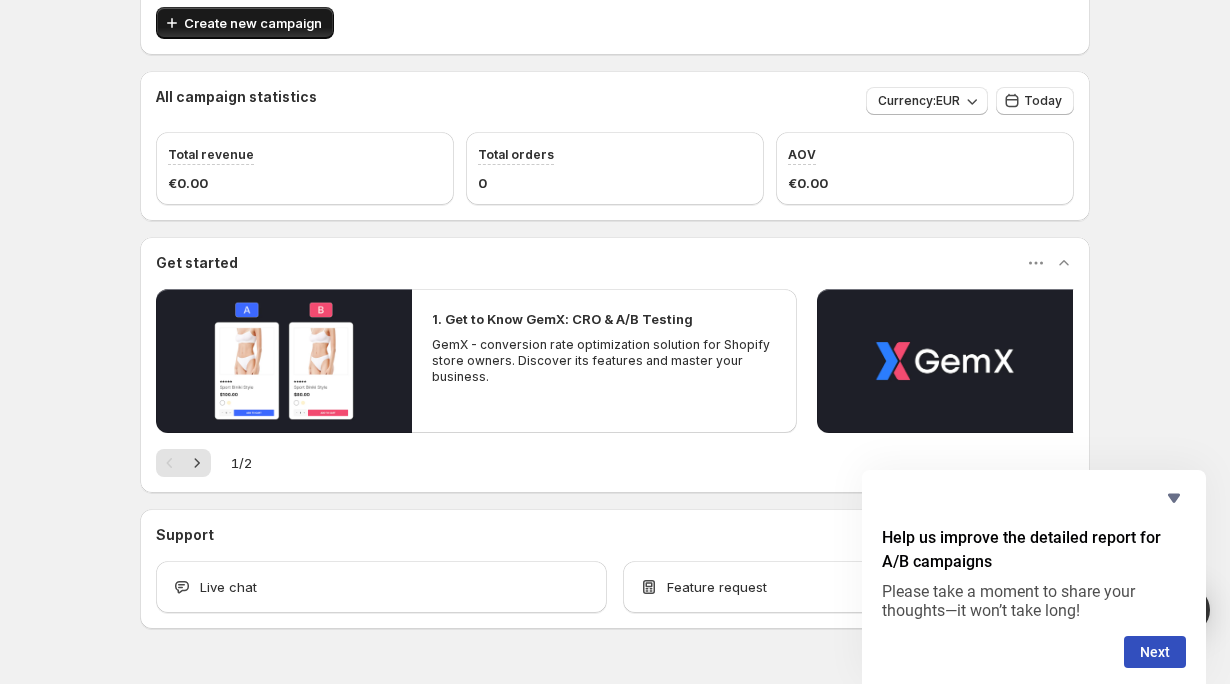 click on "Create new campaign" at bounding box center (253, 23) 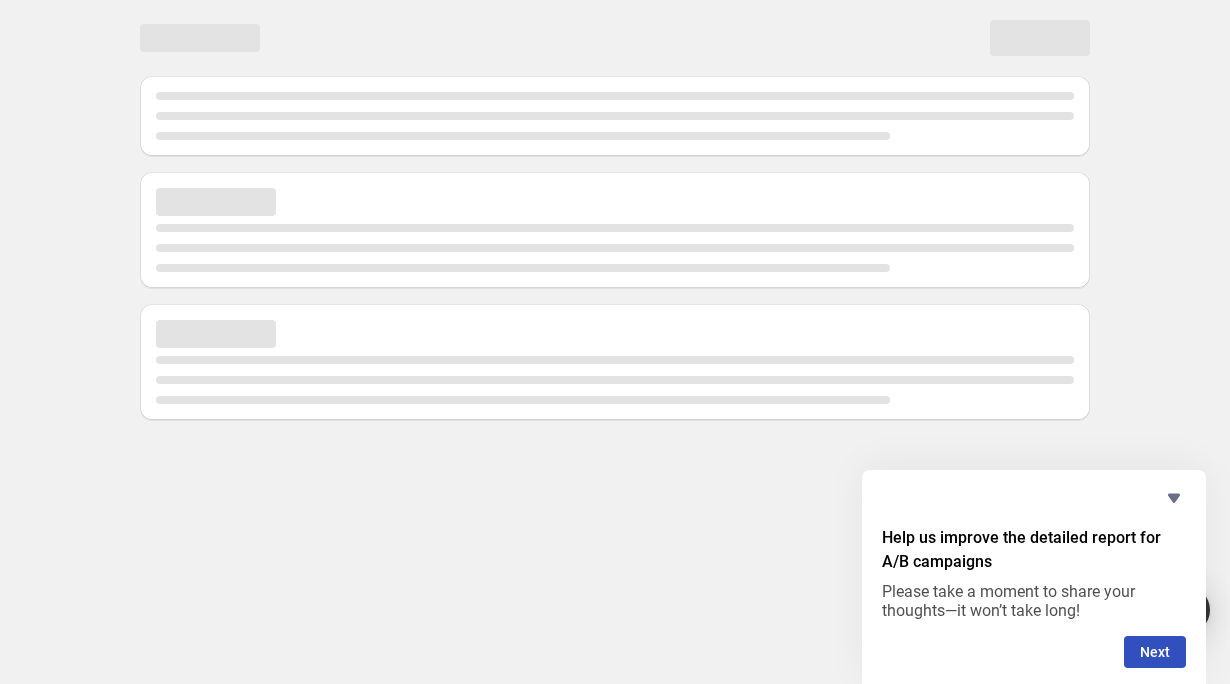 scroll, scrollTop: 0, scrollLeft: 0, axis: both 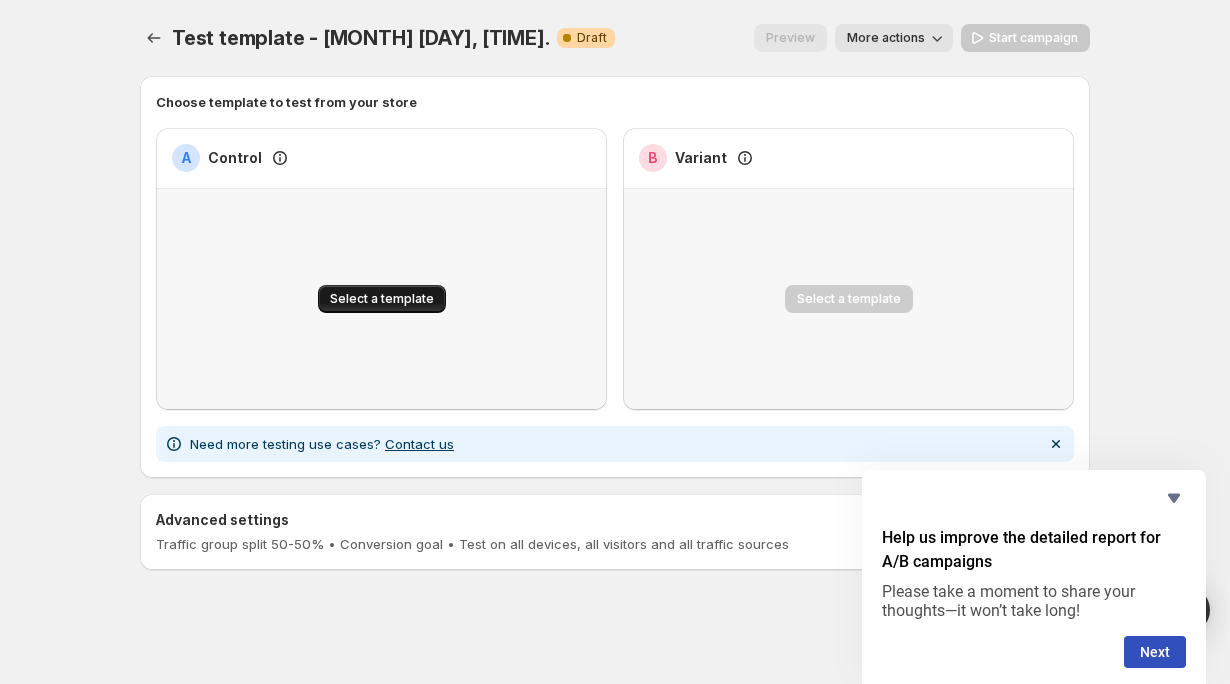 click on "Select a template" at bounding box center (382, 299) 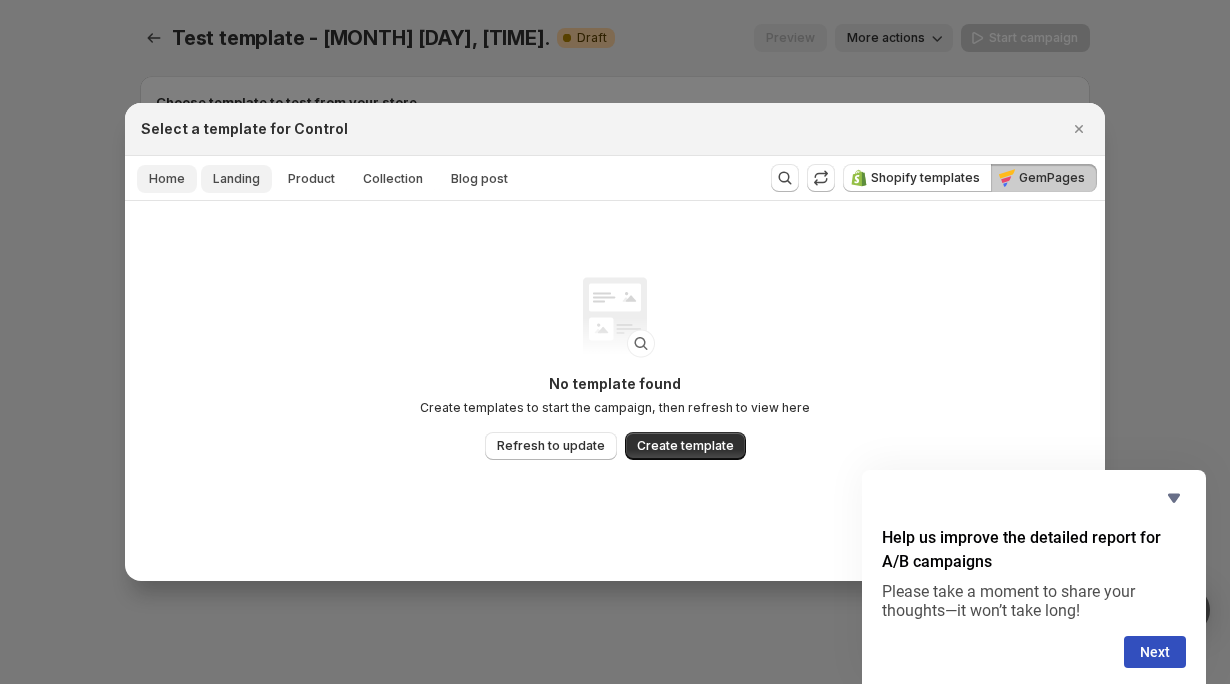 click on "Landing" at bounding box center (236, 179) 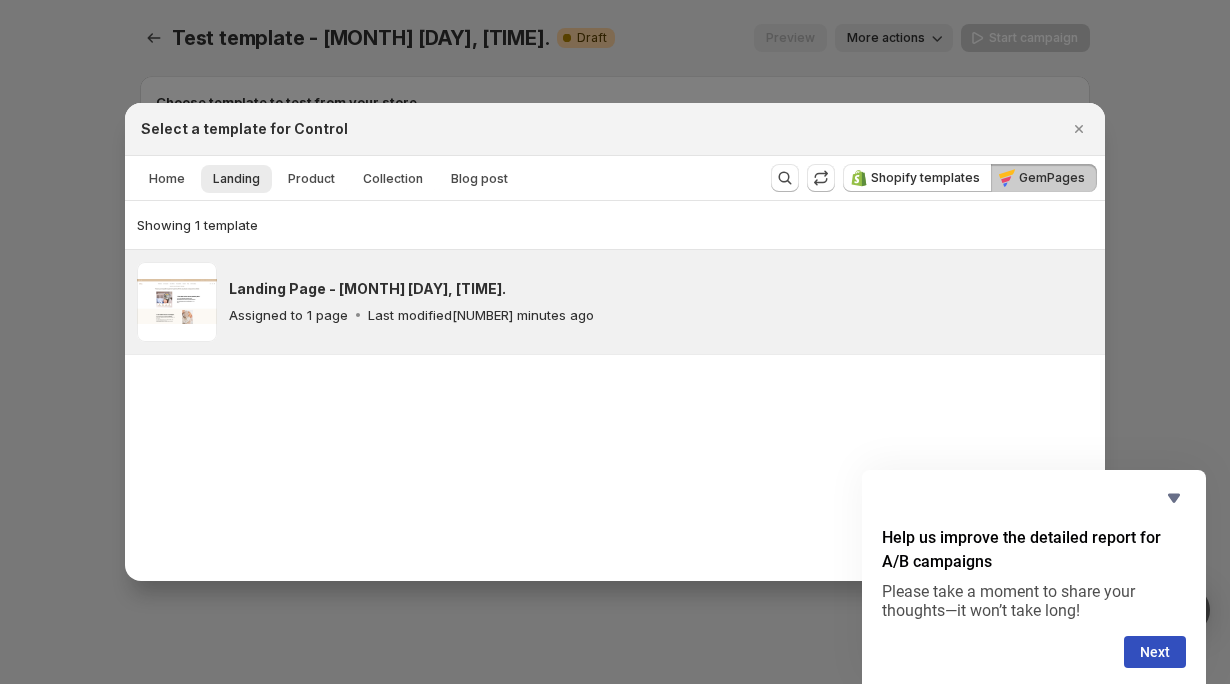 click on "Landing Page - Jul 14, 10:56:59" at bounding box center [367, 289] 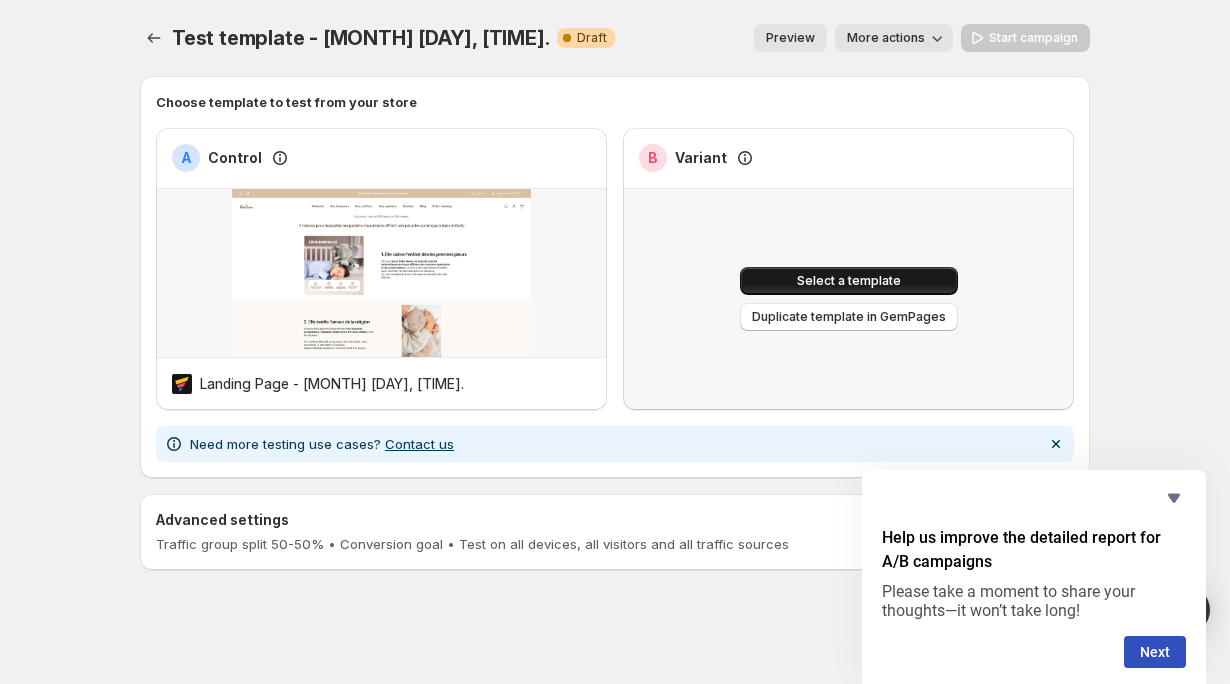 click on "Select a template" at bounding box center (849, 281) 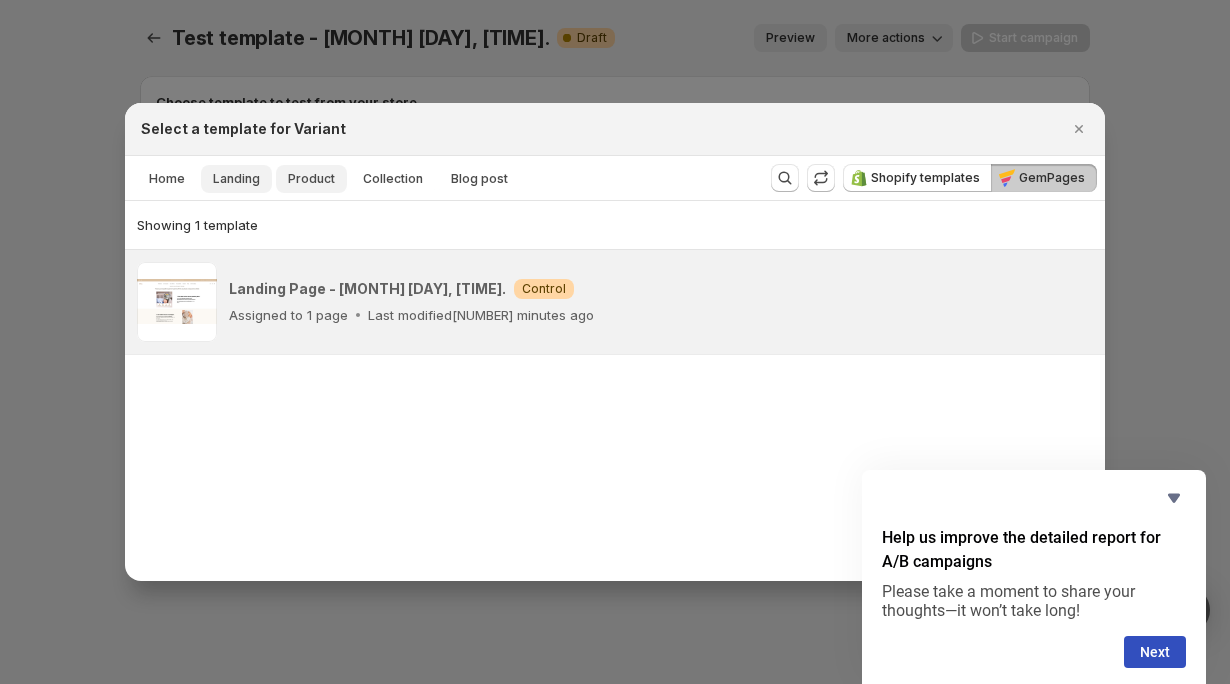click on "Product" at bounding box center [311, 179] 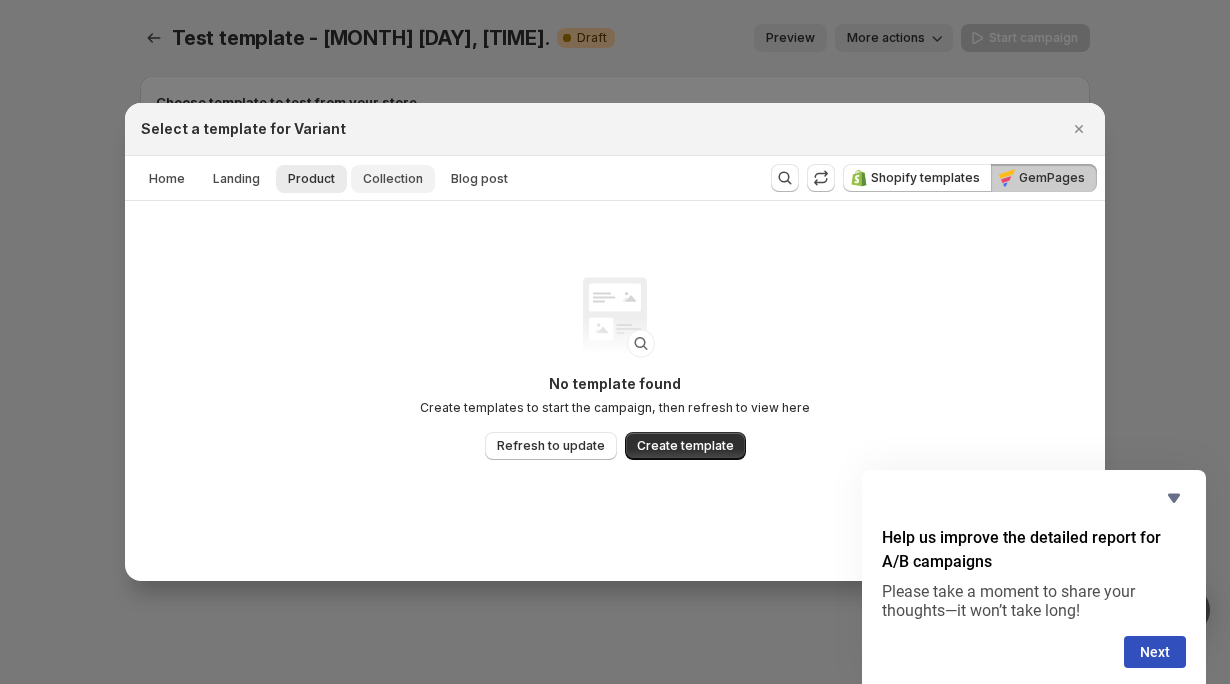 click on "Collection" at bounding box center (393, 179) 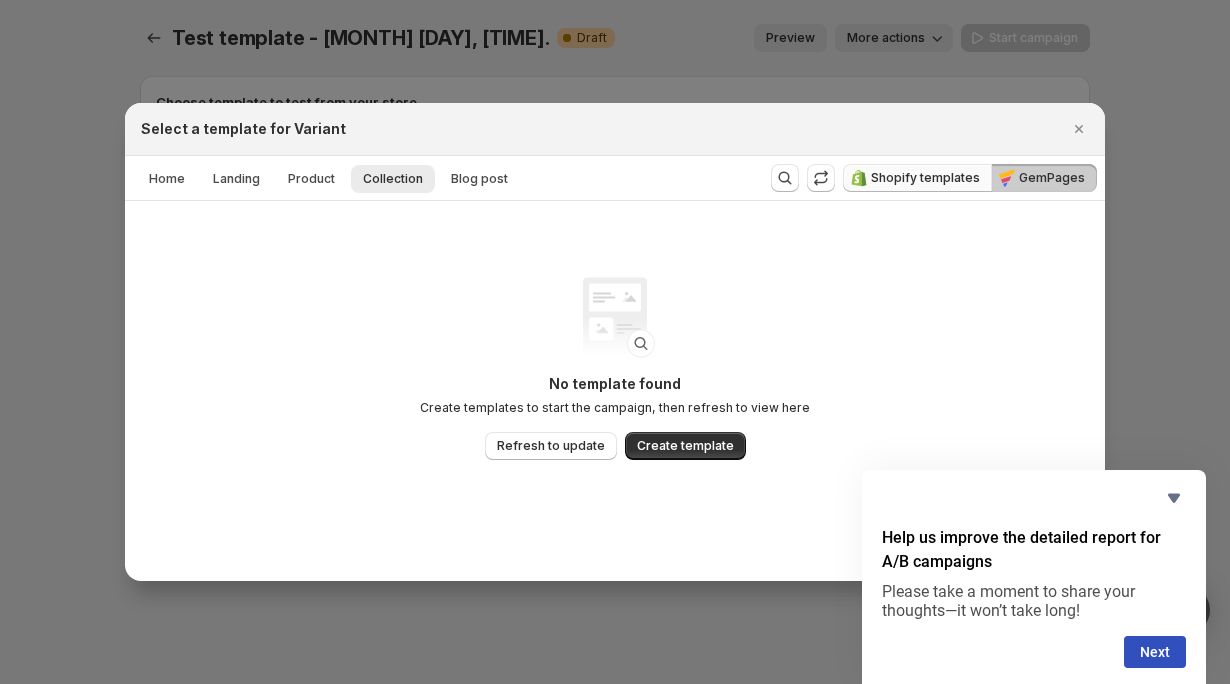click on "Shopify templates" at bounding box center (925, 178) 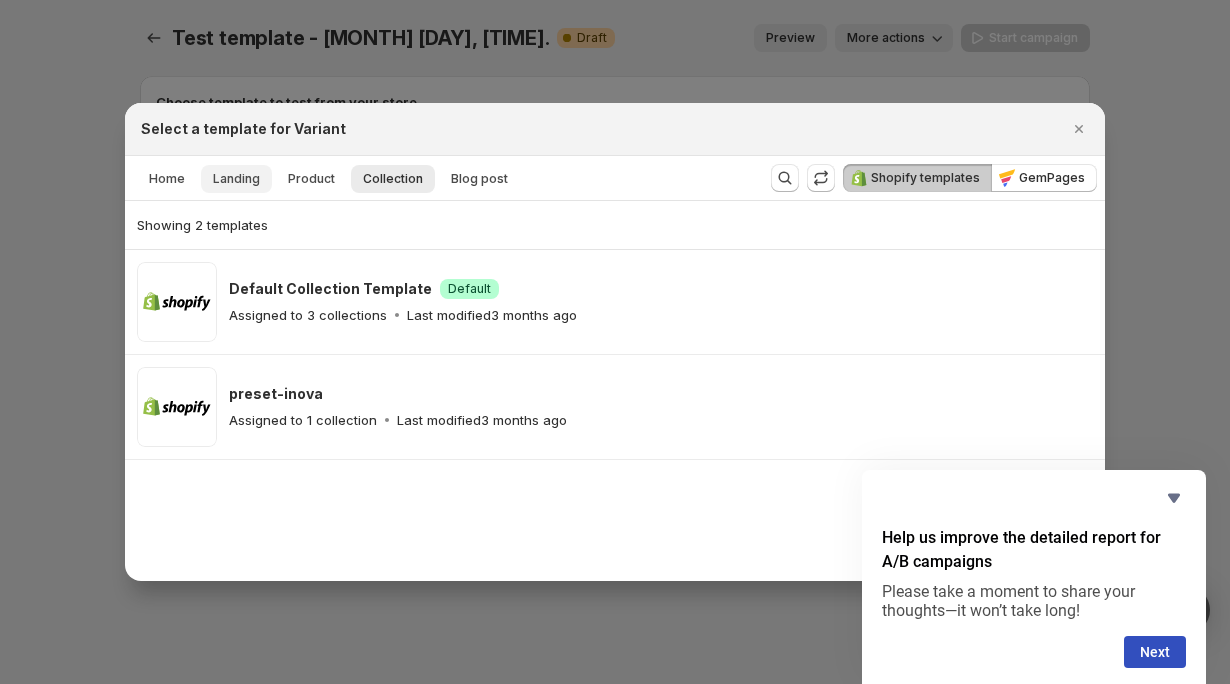 click on "Landing" at bounding box center (236, 179) 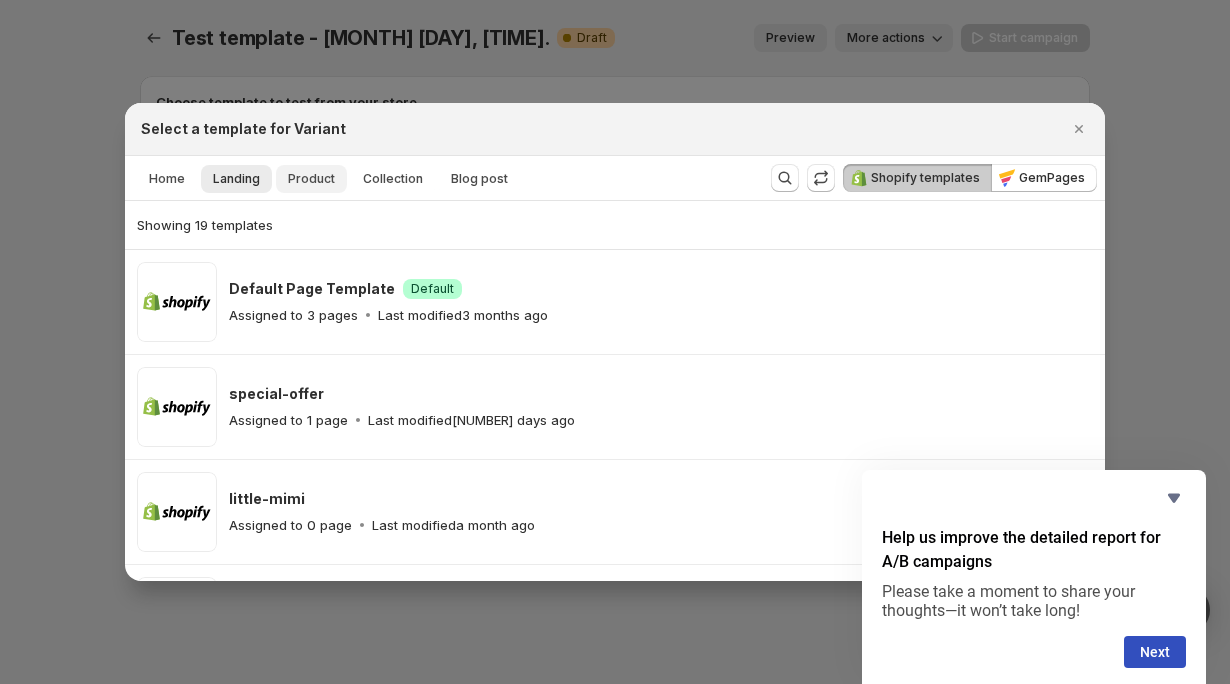 click on "Product" at bounding box center [311, 179] 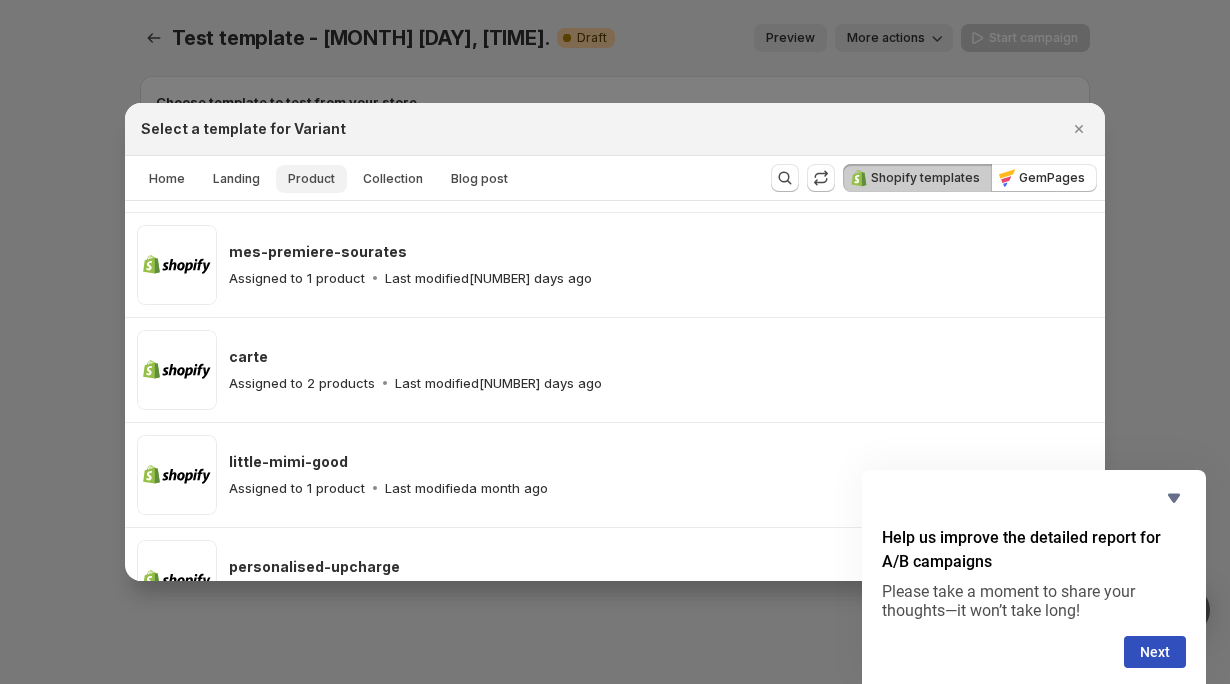 scroll, scrollTop: 0, scrollLeft: 0, axis: both 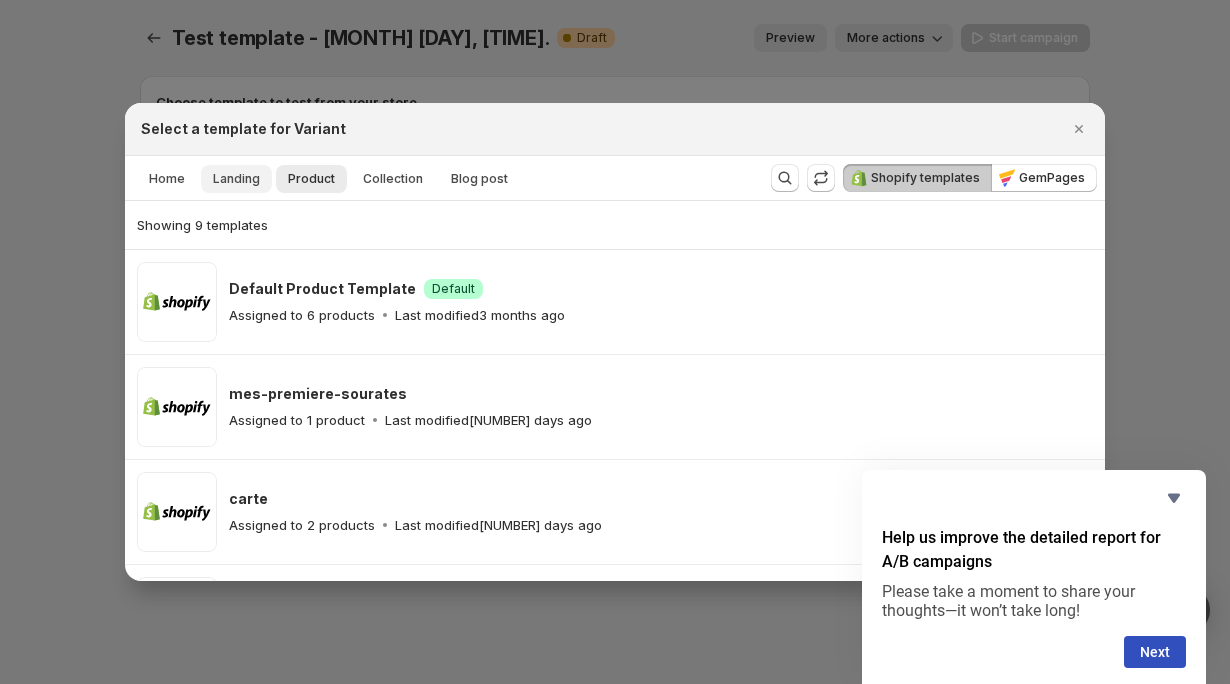 click on "Landing" at bounding box center (236, 179) 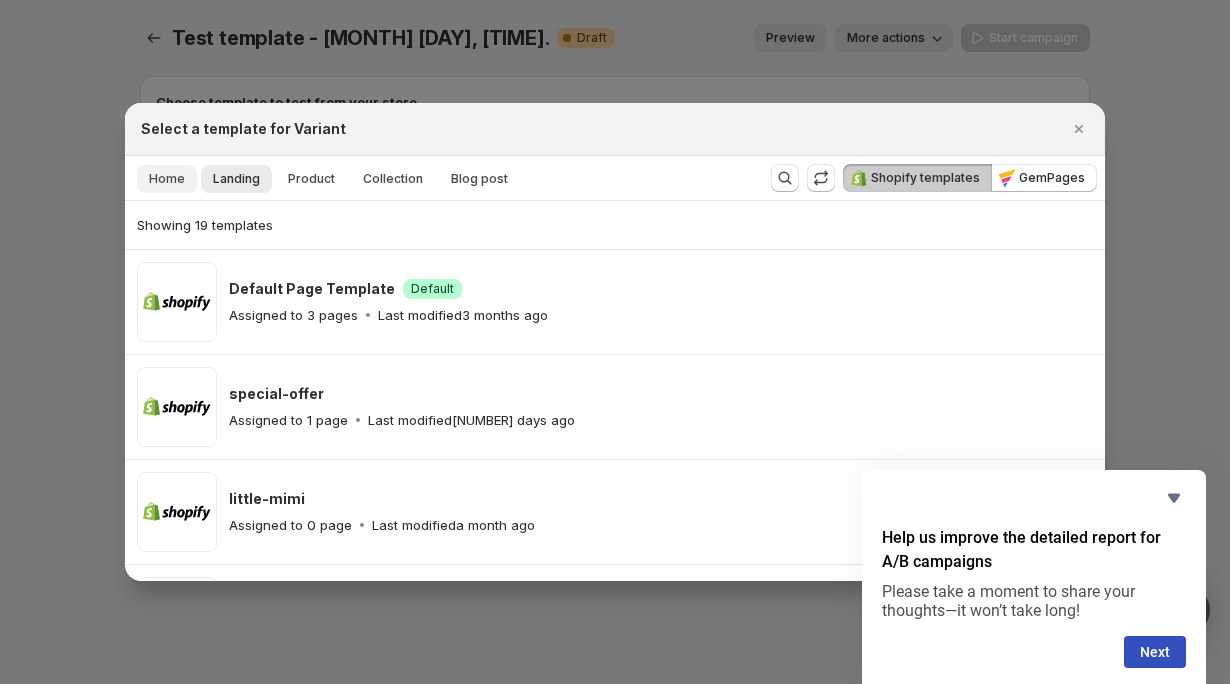 click on "Home" at bounding box center [167, 179] 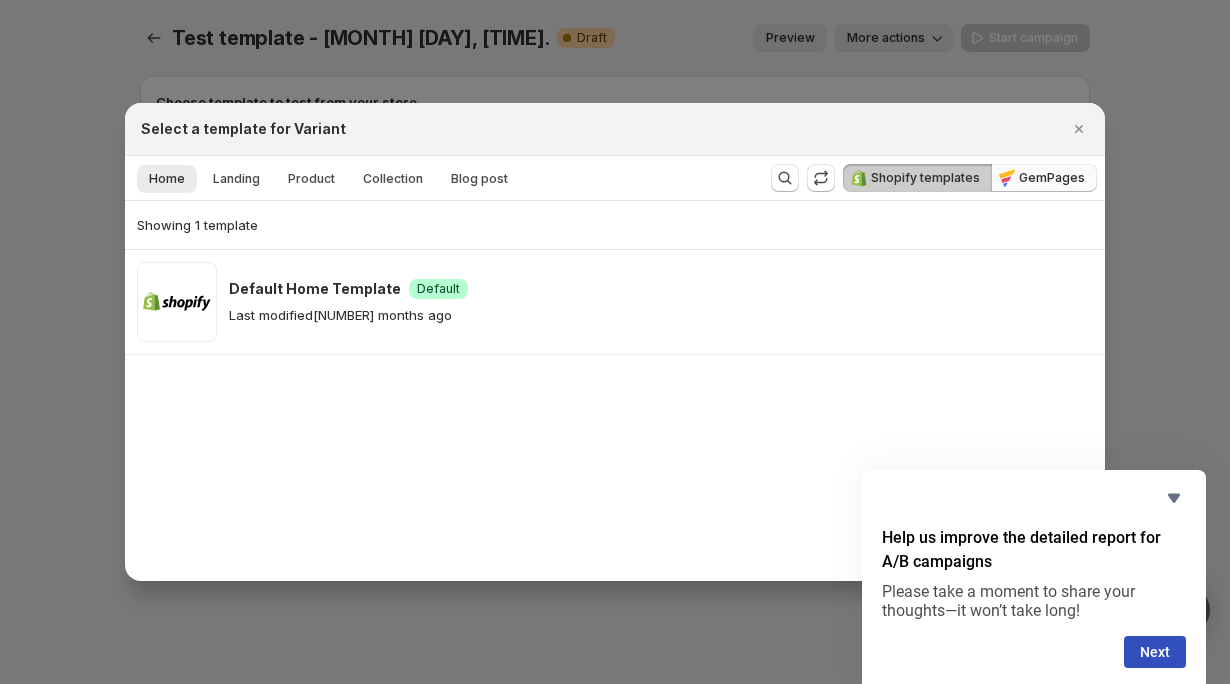 click on "GemPages" at bounding box center (1044, 178) 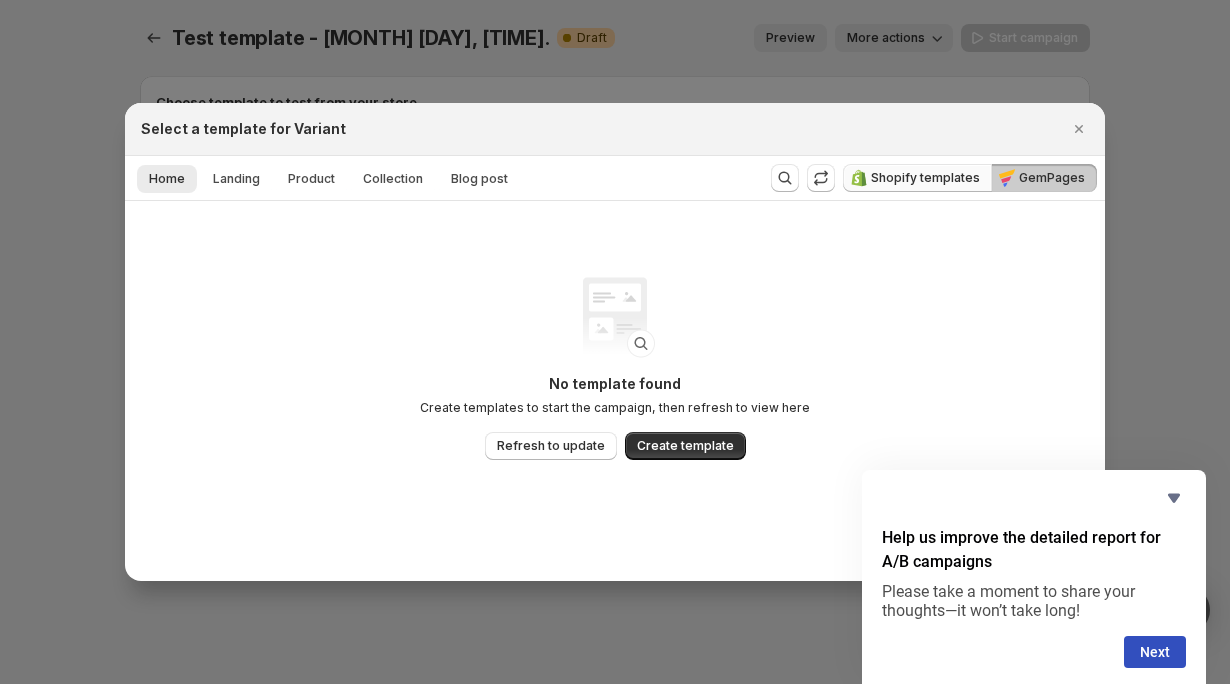 click on "Shopify templates" at bounding box center (925, 178) 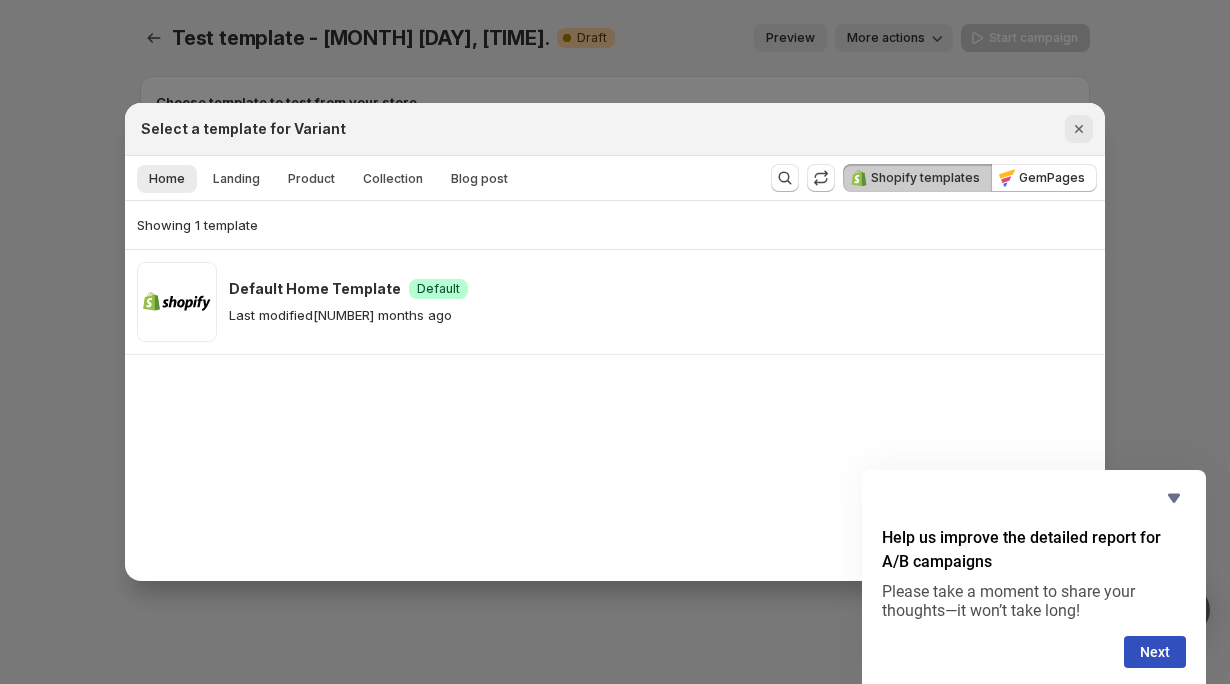 click 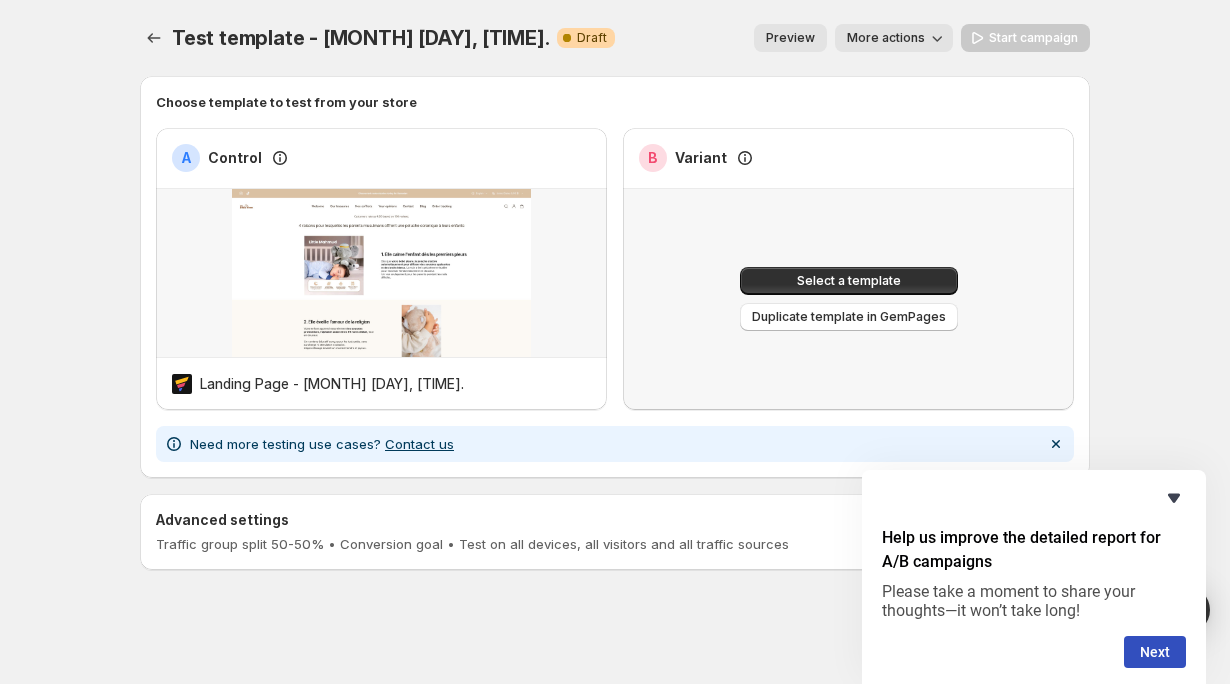 click 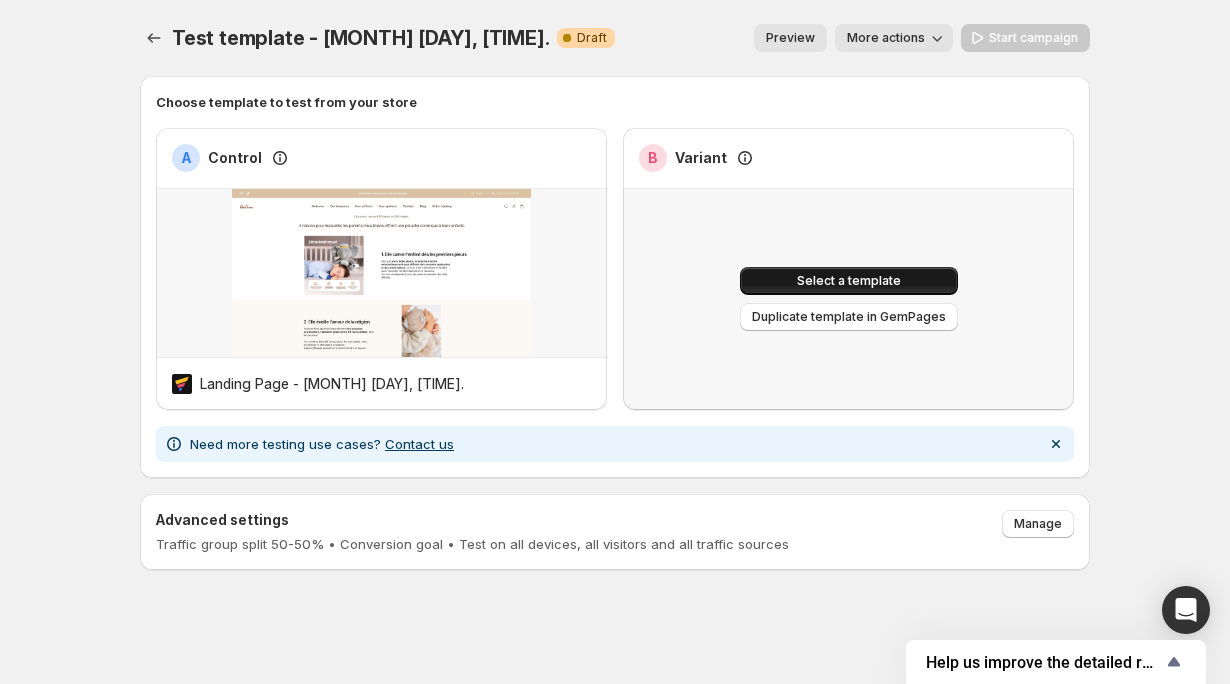 click on "Select a template" at bounding box center (849, 281) 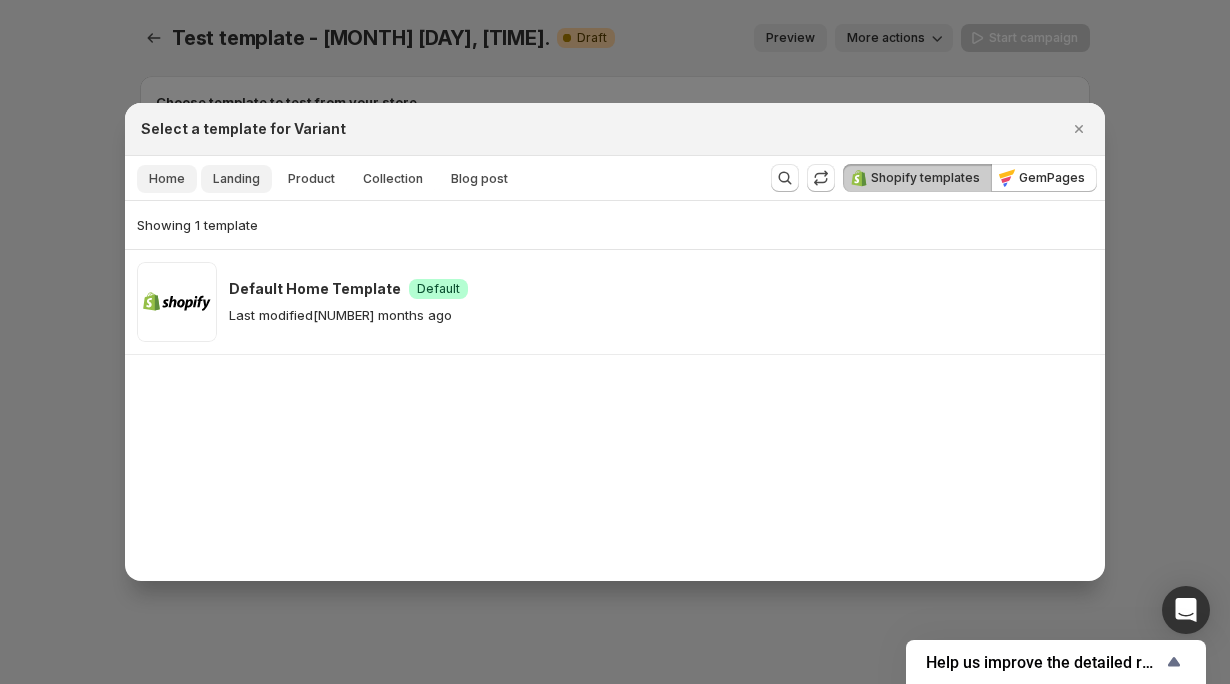 click on "Landing" at bounding box center [236, 179] 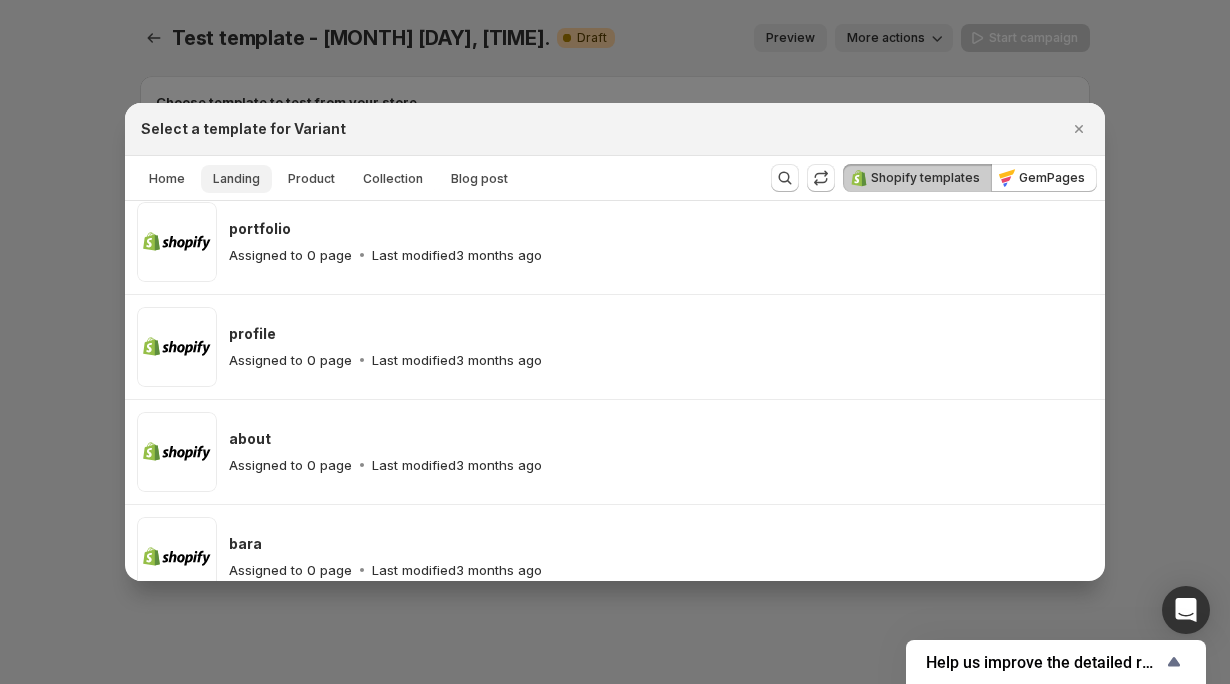 scroll, scrollTop: 1653, scrollLeft: 0, axis: vertical 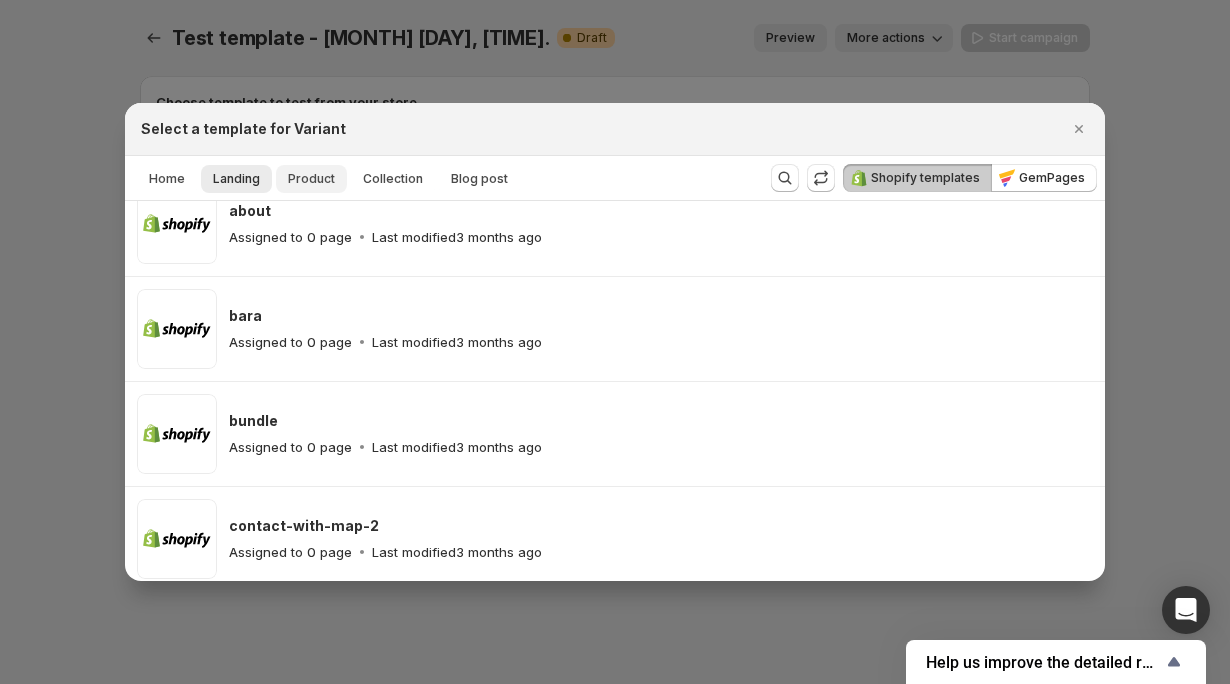 click on "Product" at bounding box center (311, 179) 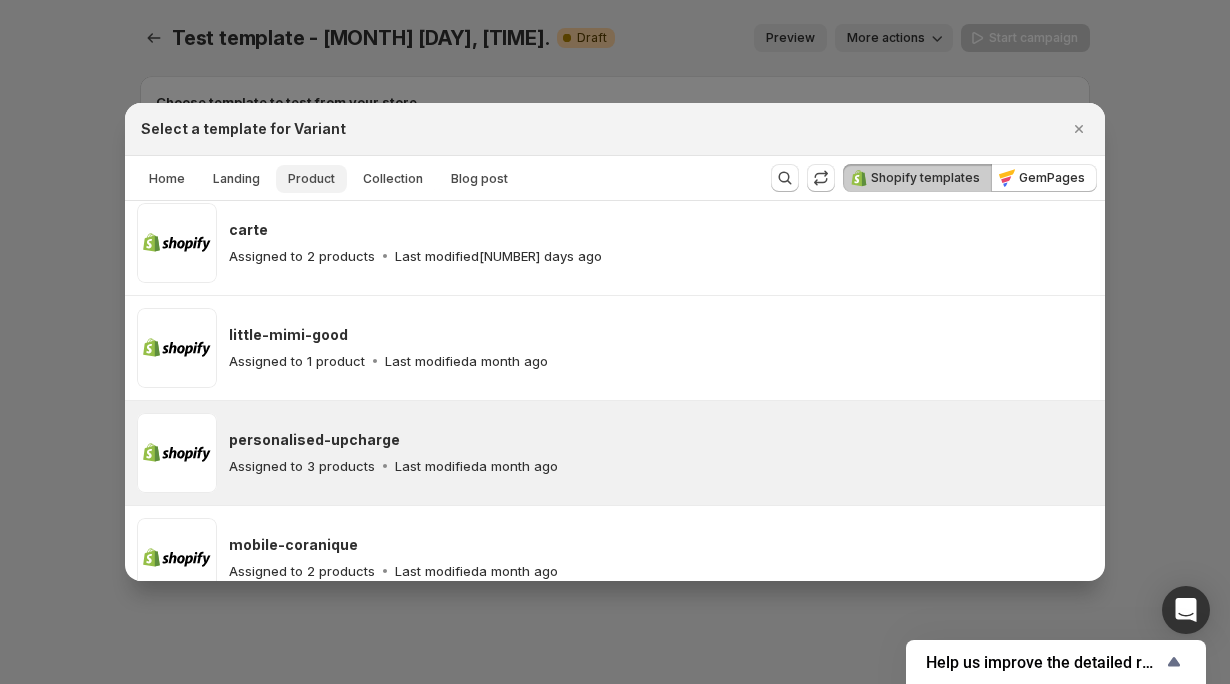 scroll, scrollTop: 279, scrollLeft: 0, axis: vertical 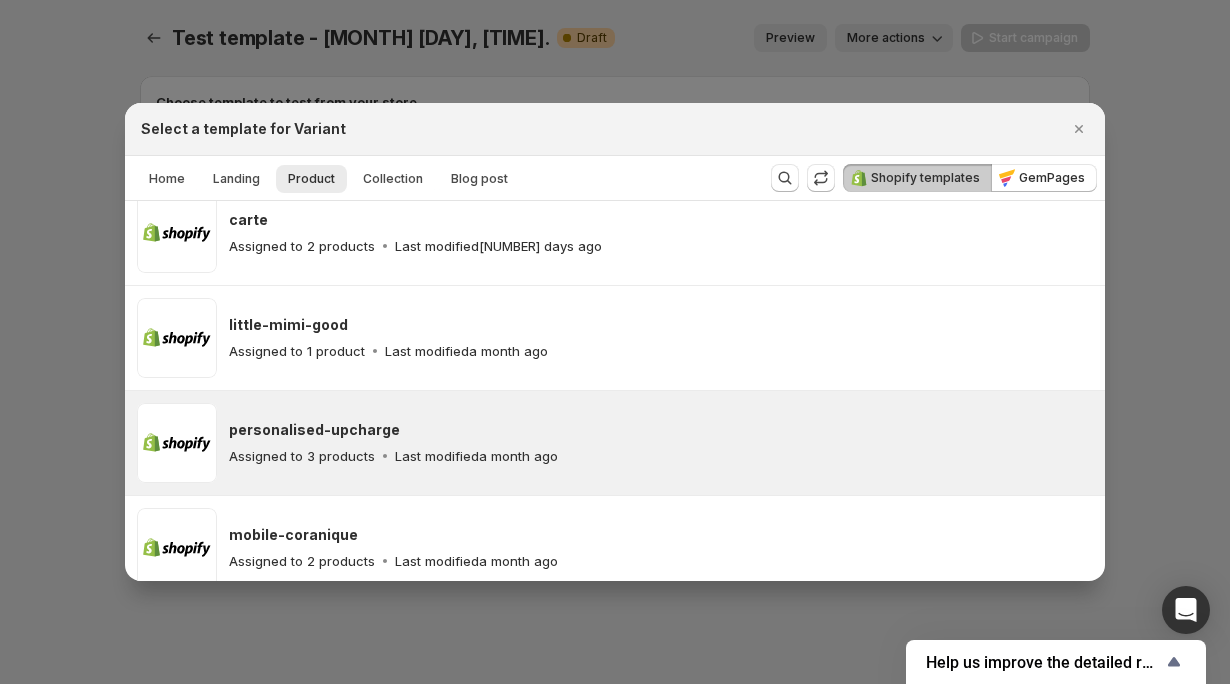 click on "personalised-upcharge" at bounding box center (314, 430) 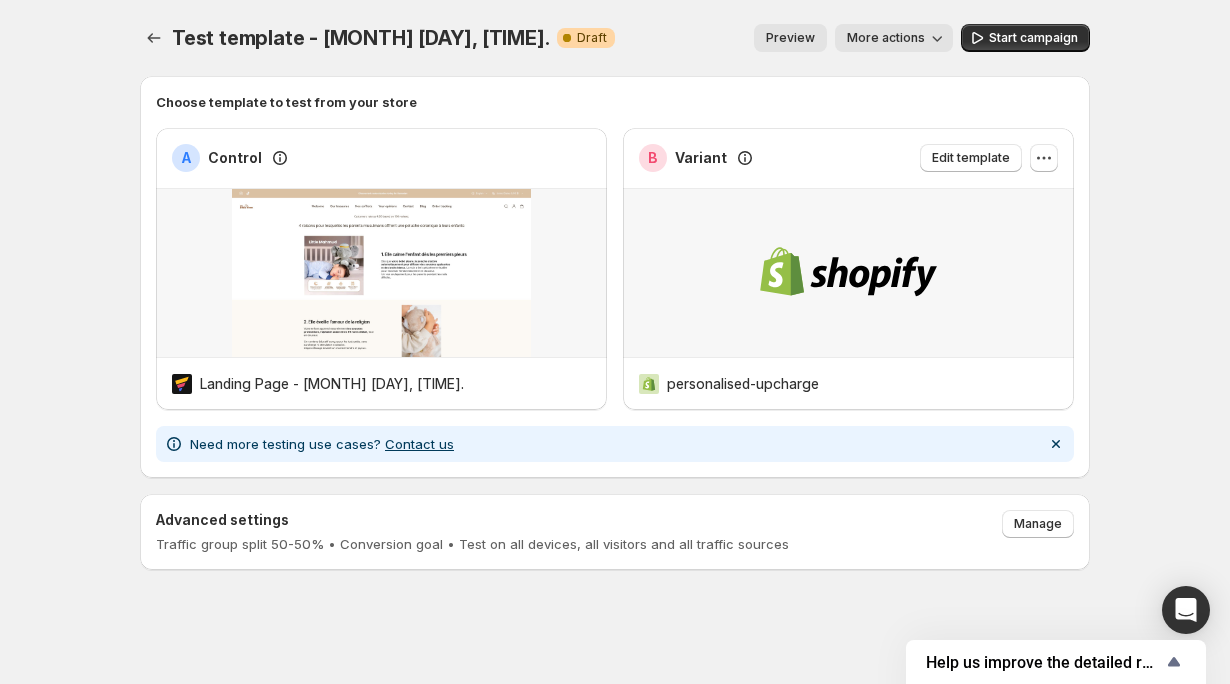 click on "B Variant Edit template" at bounding box center (848, 158) 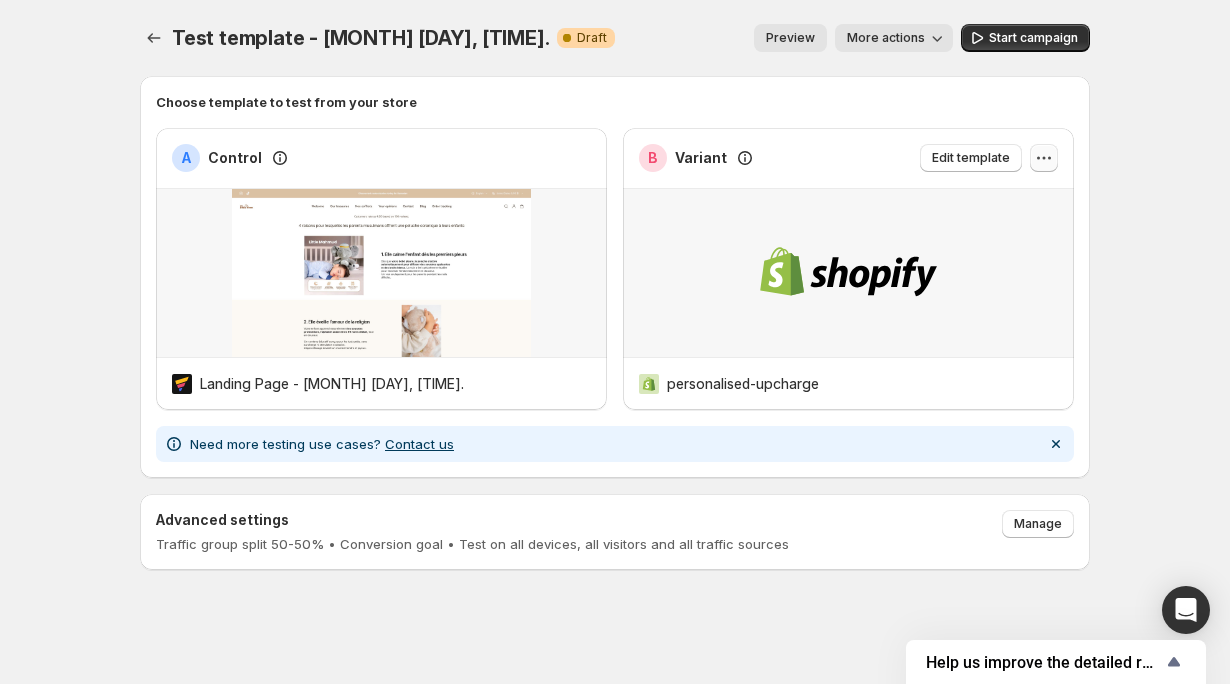 click 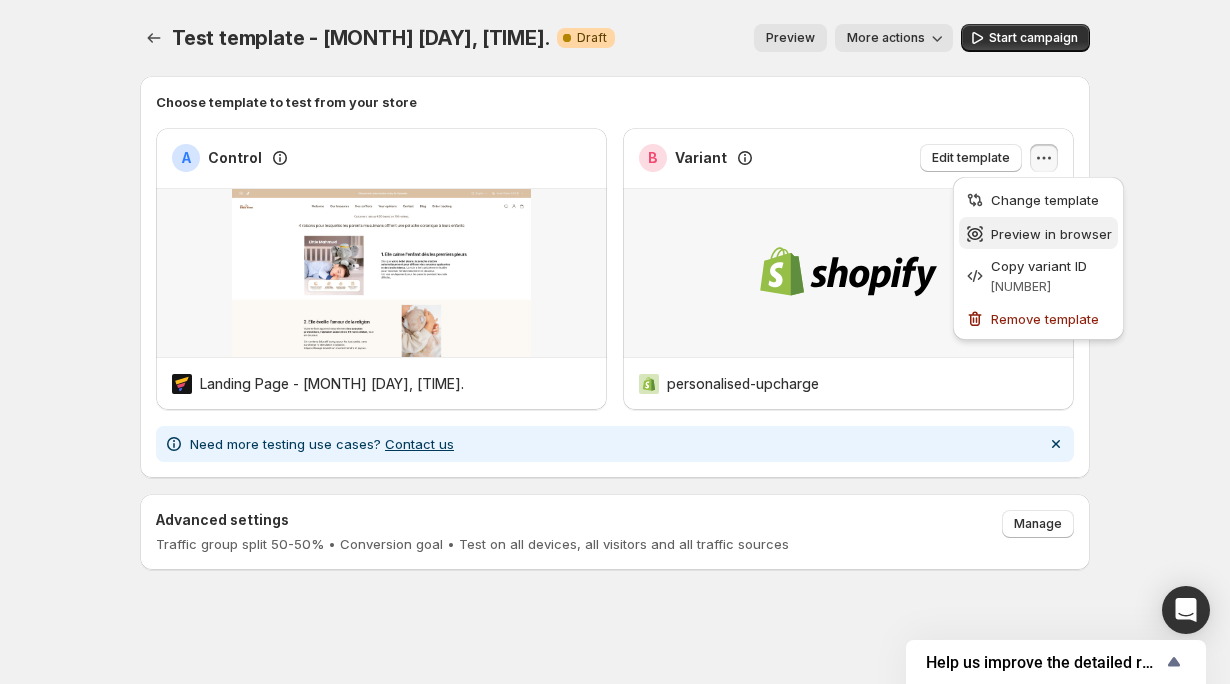 click on "Preview in browser" at bounding box center (1051, 234) 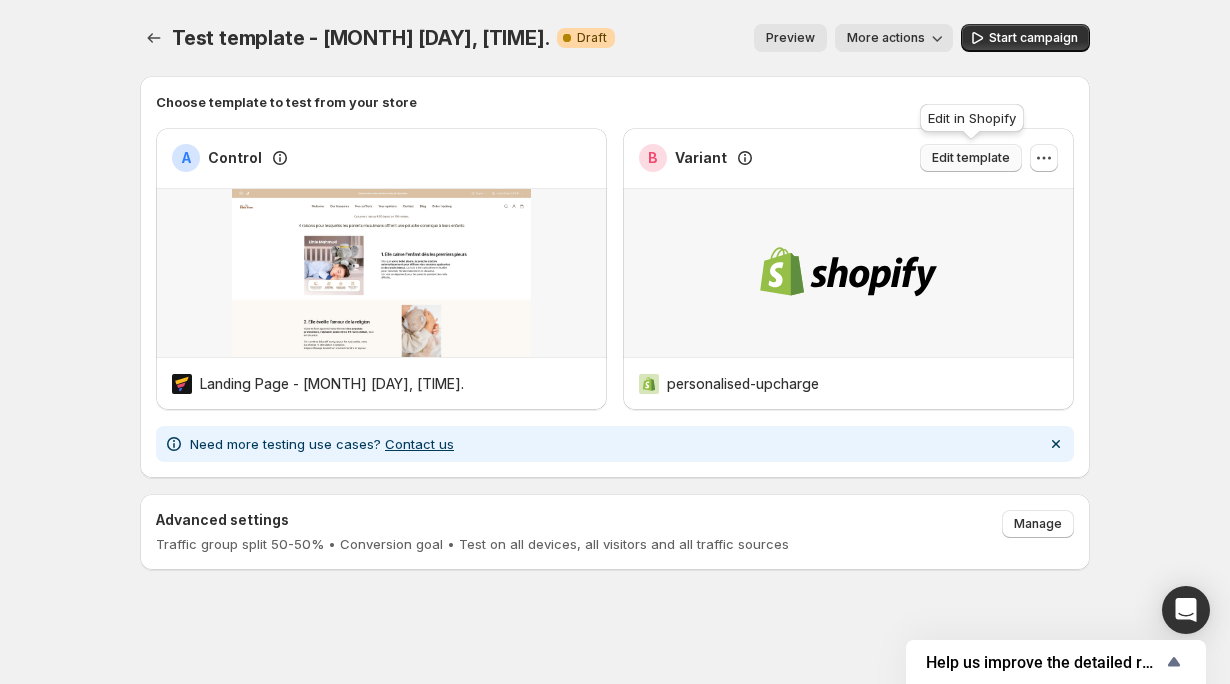 click on "Edit template" at bounding box center (971, 158) 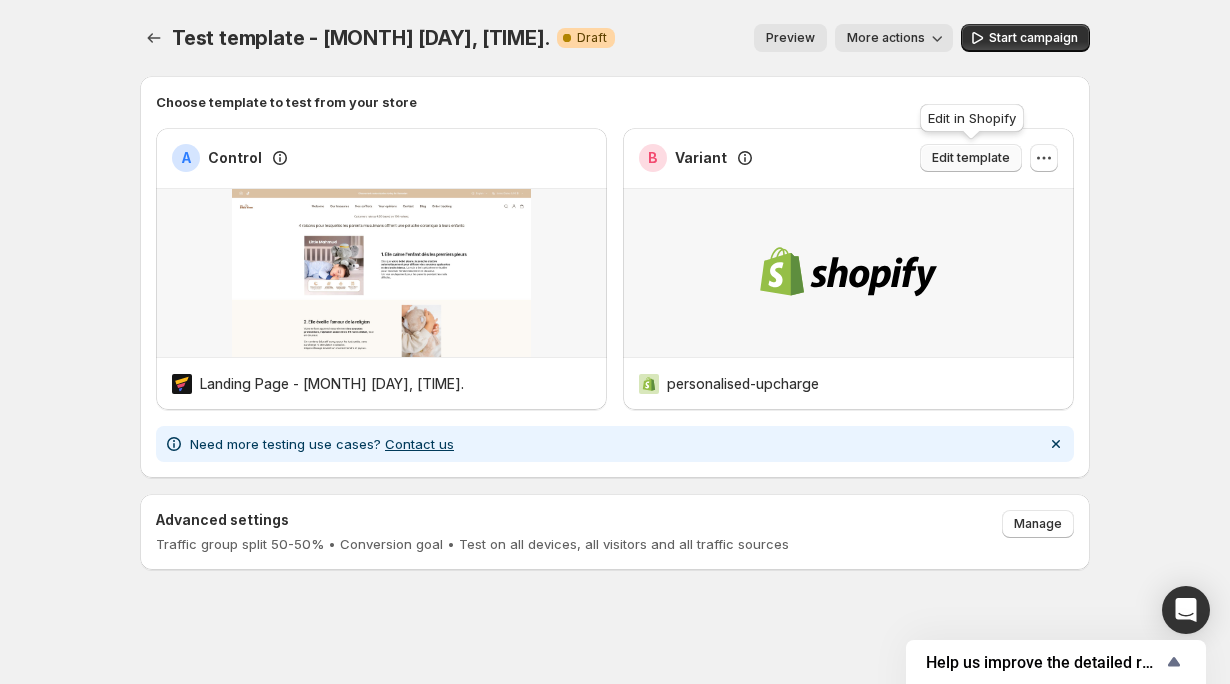 click on "Edit template" at bounding box center [971, 158] 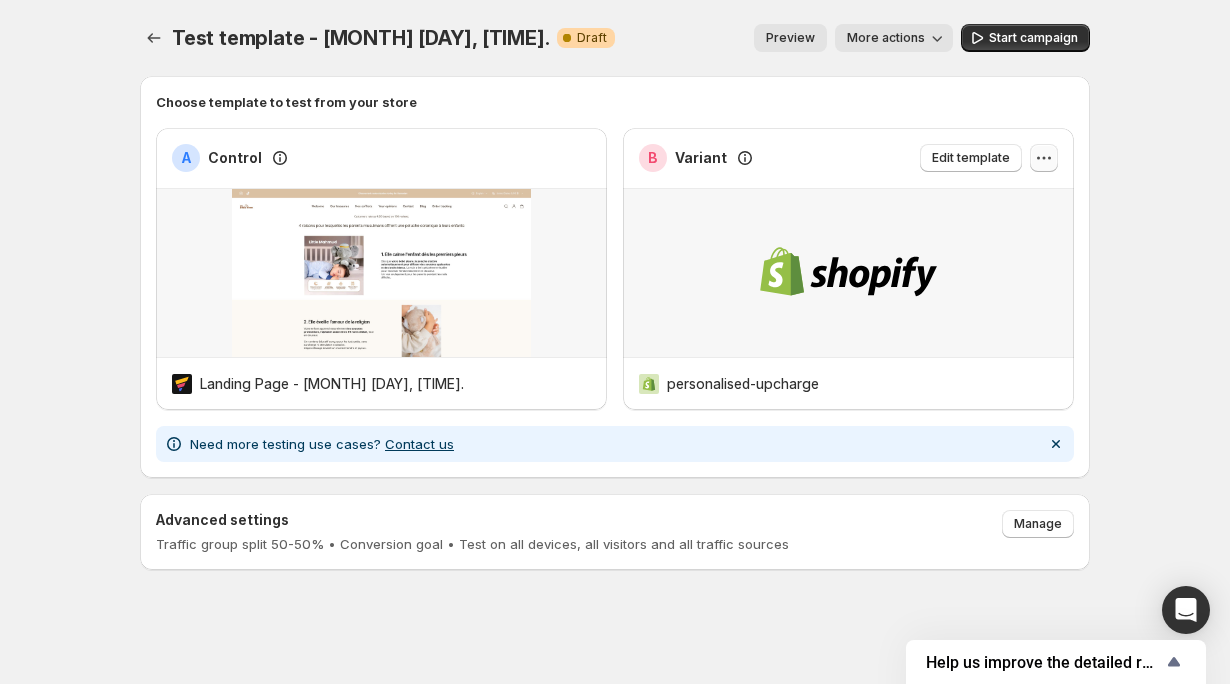 click at bounding box center (1044, 158) 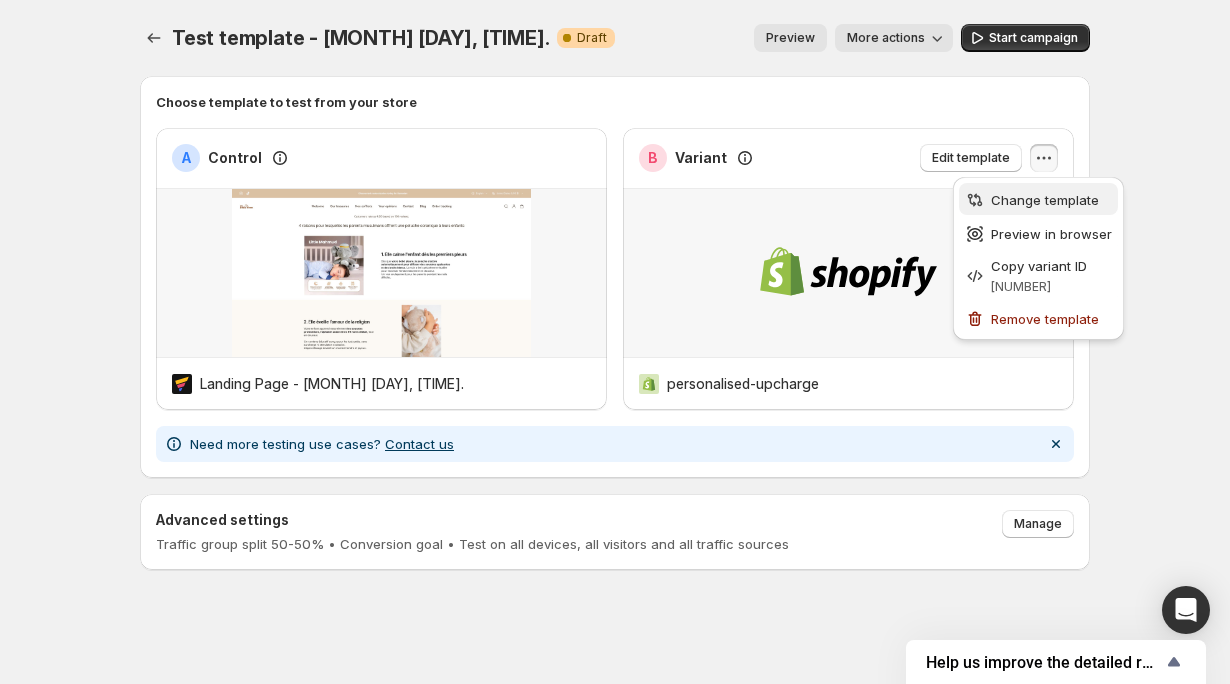 click on "Change template" at bounding box center [1045, 200] 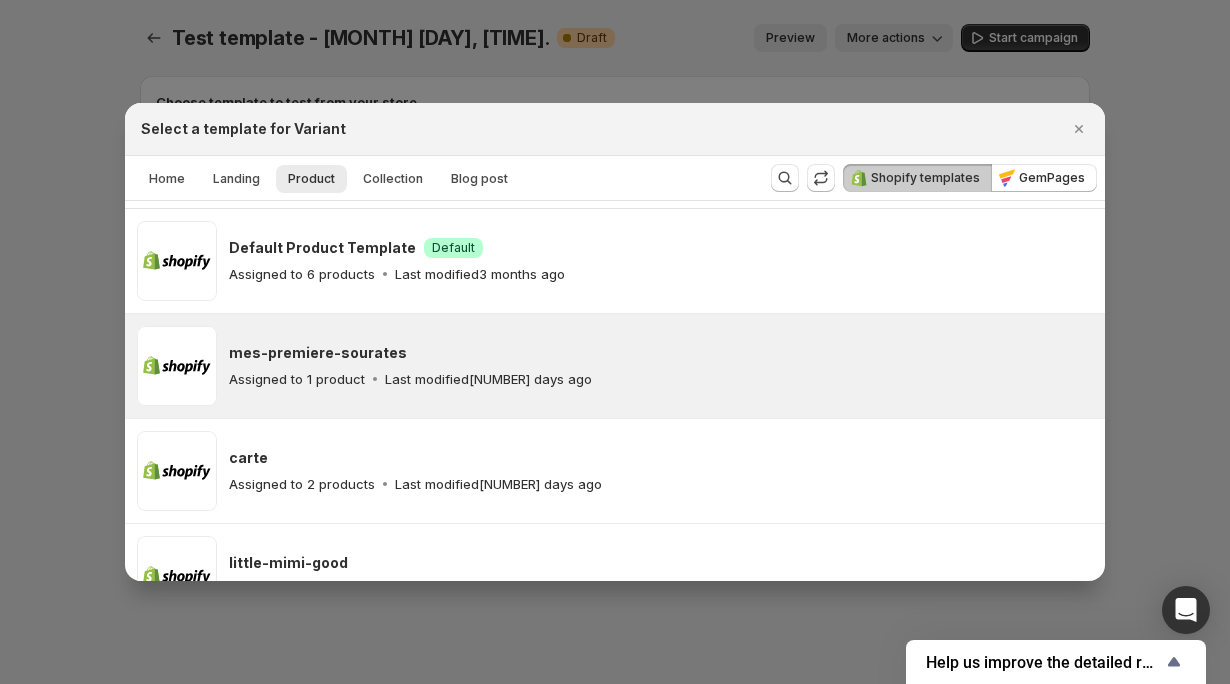 scroll, scrollTop: 0, scrollLeft: 0, axis: both 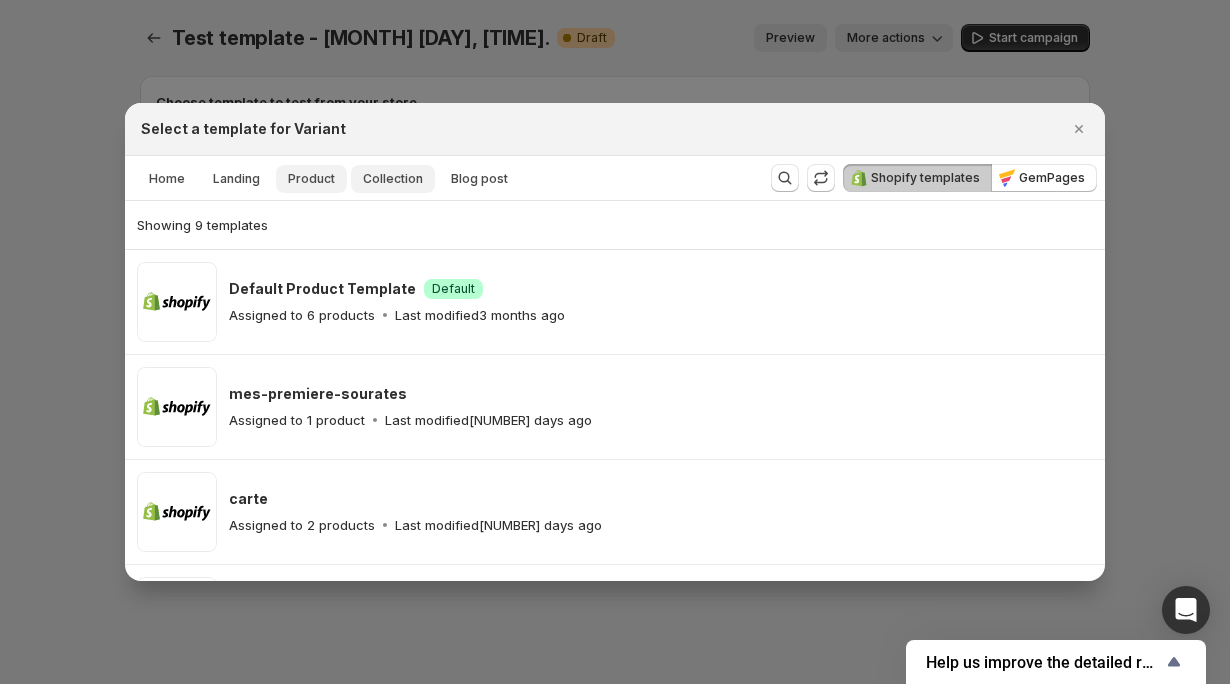 click on "Collection" at bounding box center [393, 179] 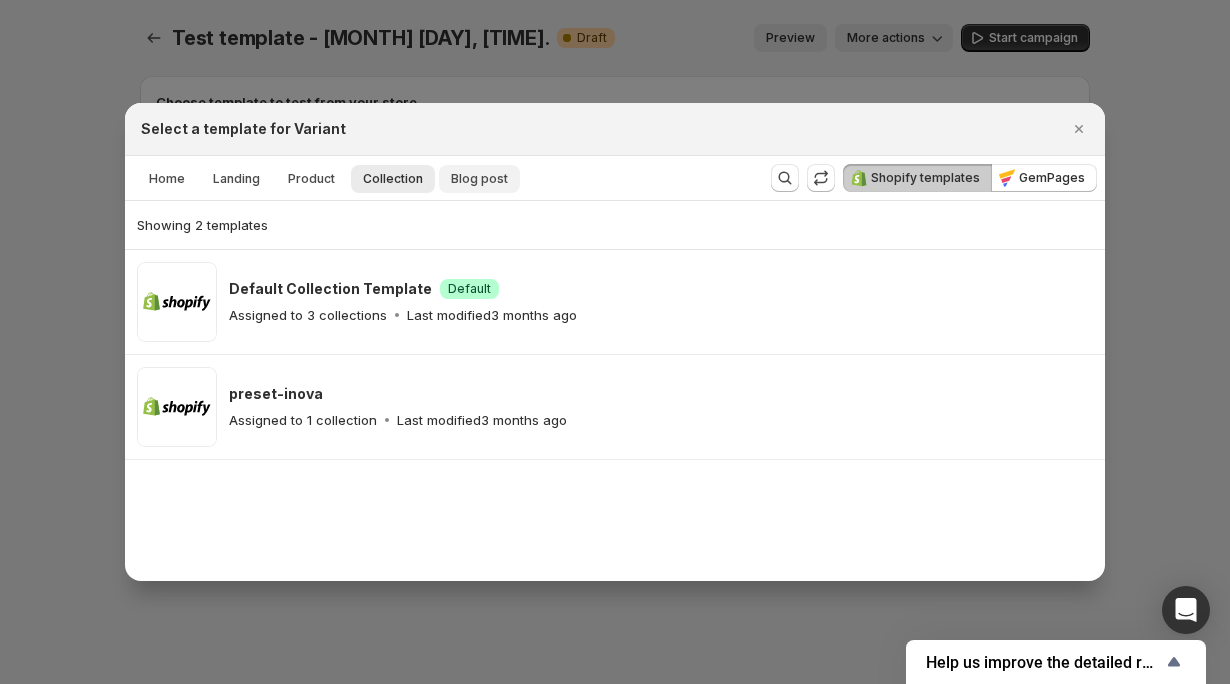 click on "Blog post" at bounding box center (479, 179) 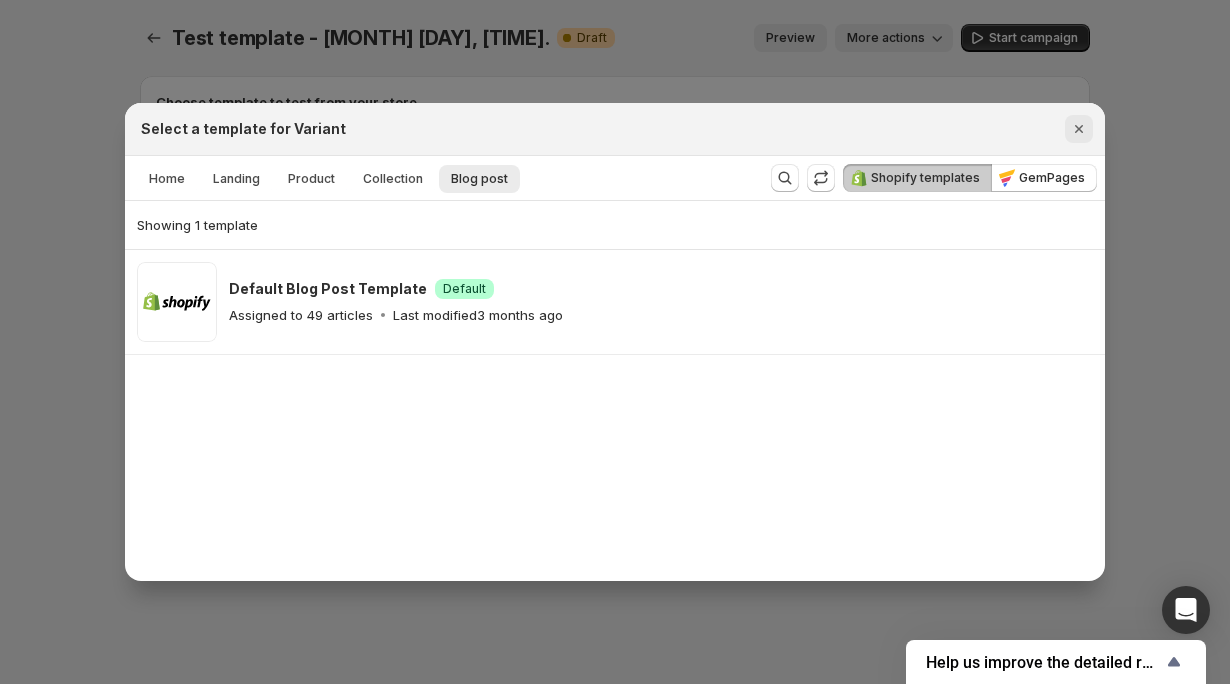 click 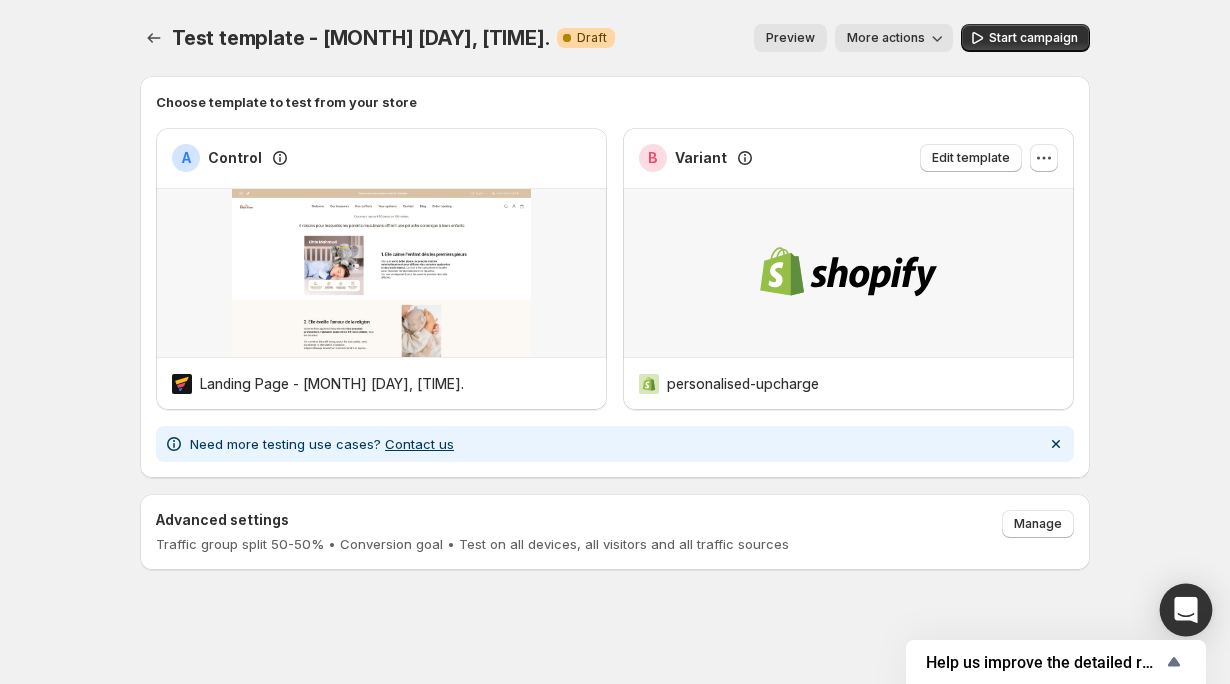 click at bounding box center [1186, 610] 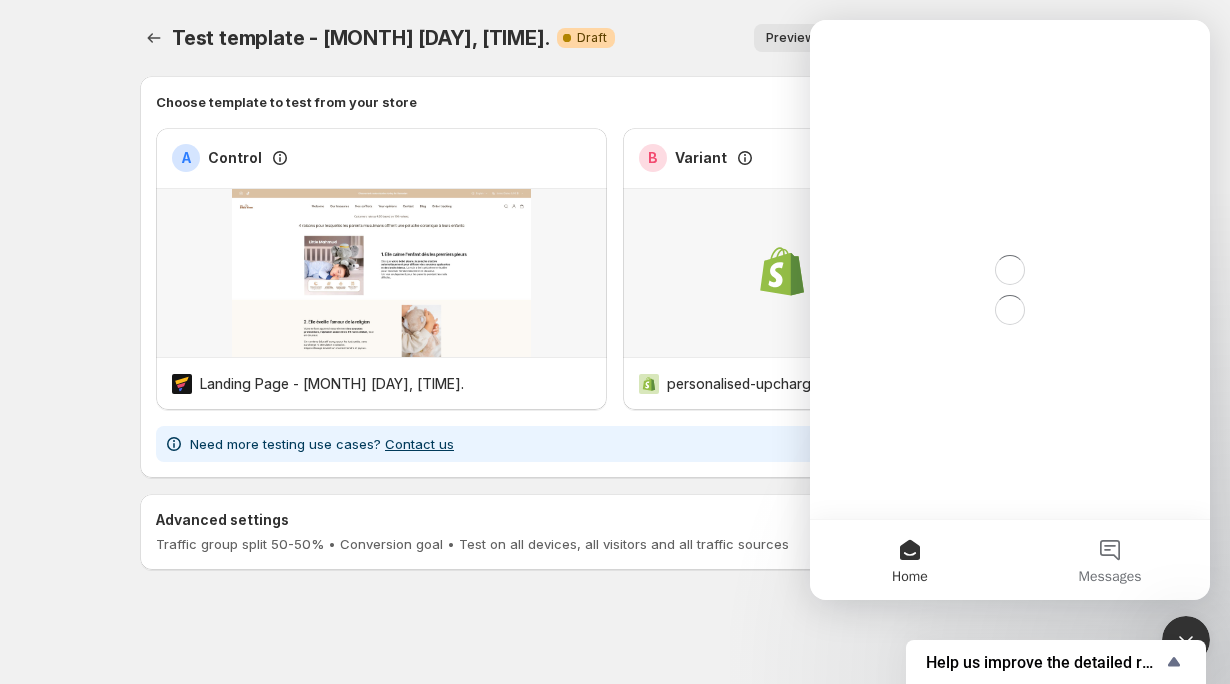 scroll, scrollTop: 0, scrollLeft: 0, axis: both 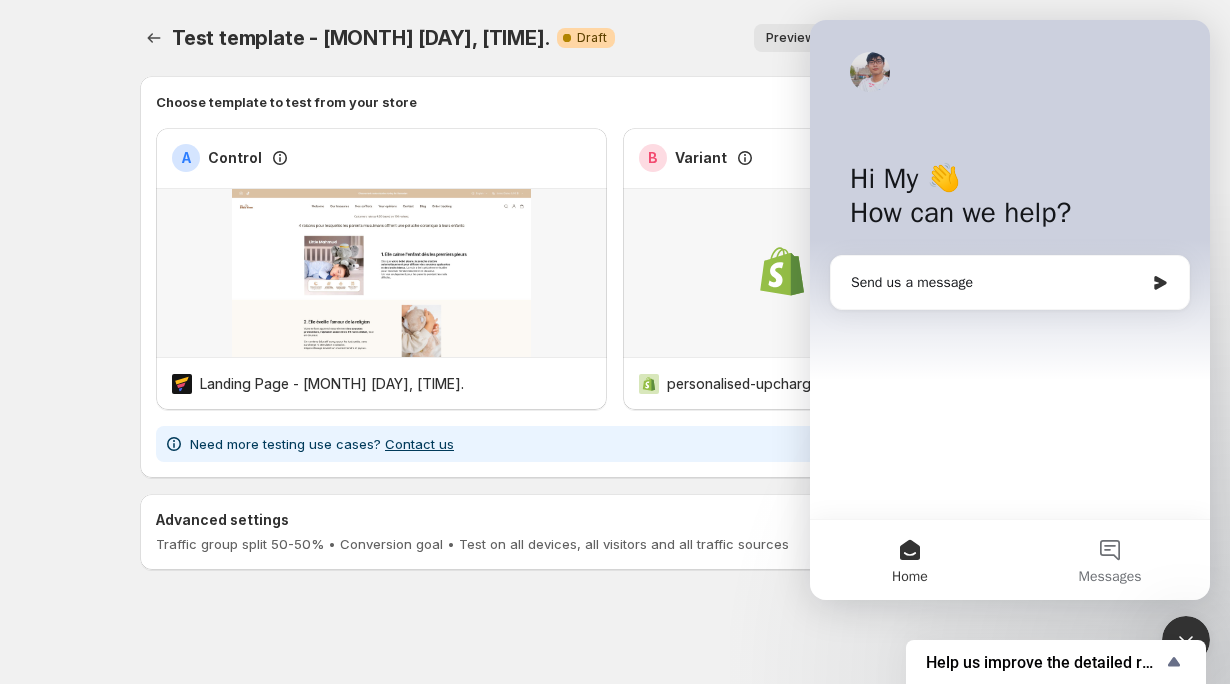 click at bounding box center (1186, 640) 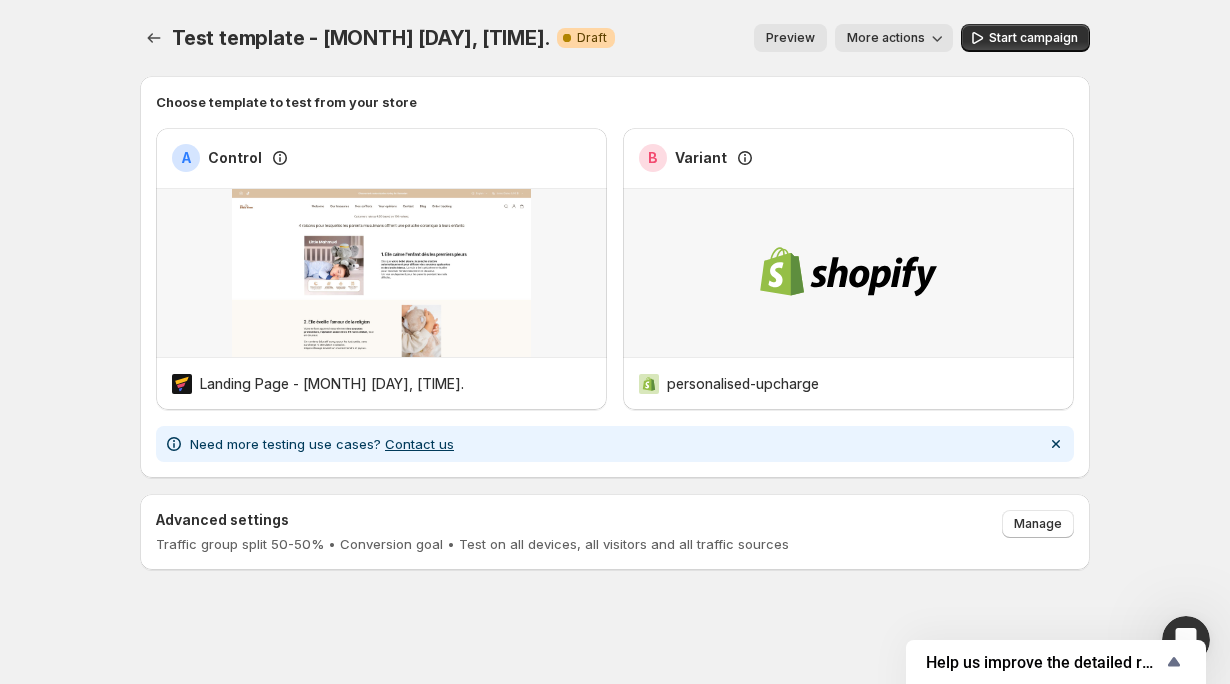 click on "Preview" at bounding box center (790, 38) 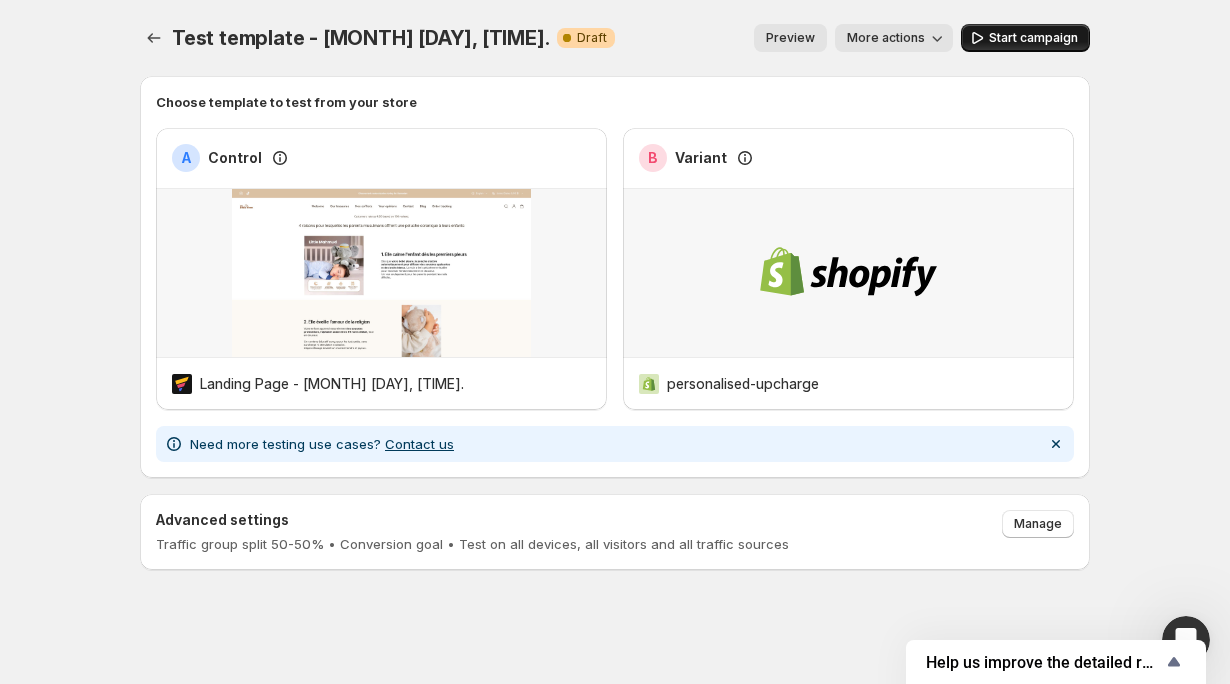 click on "Start campaign" at bounding box center [1033, 38] 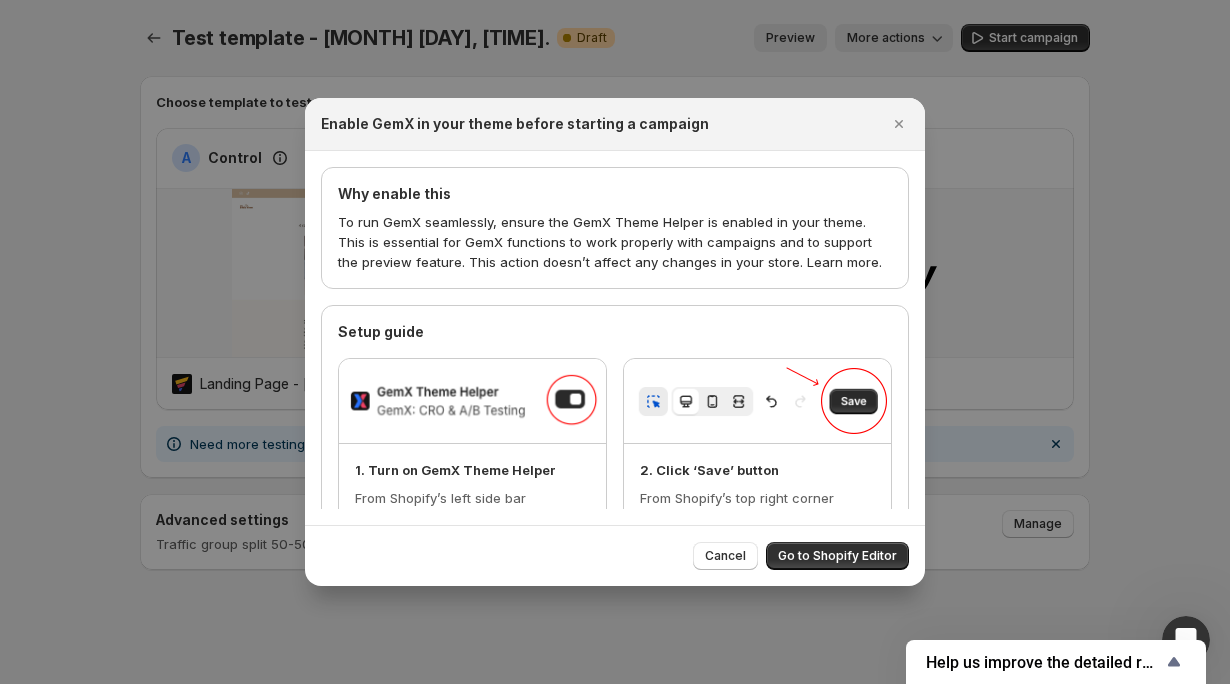 scroll, scrollTop: 33, scrollLeft: 0, axis: vertical 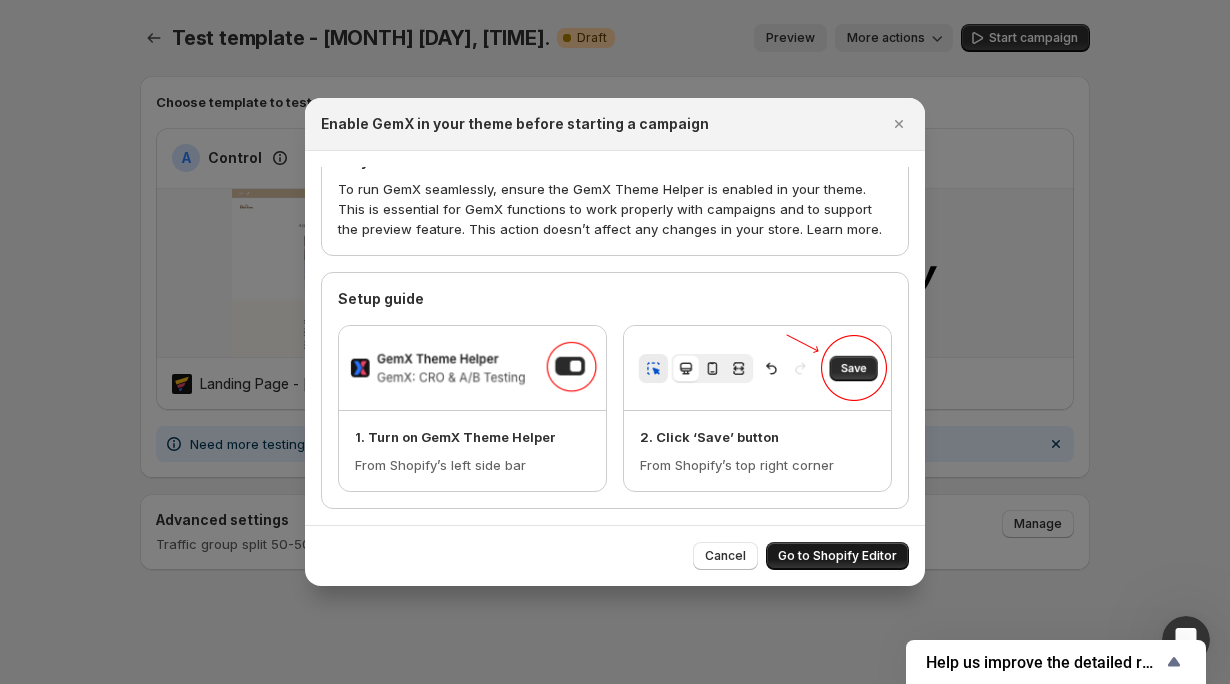 click on "Go to Shopify Editor" at bounding box center [837, 556] 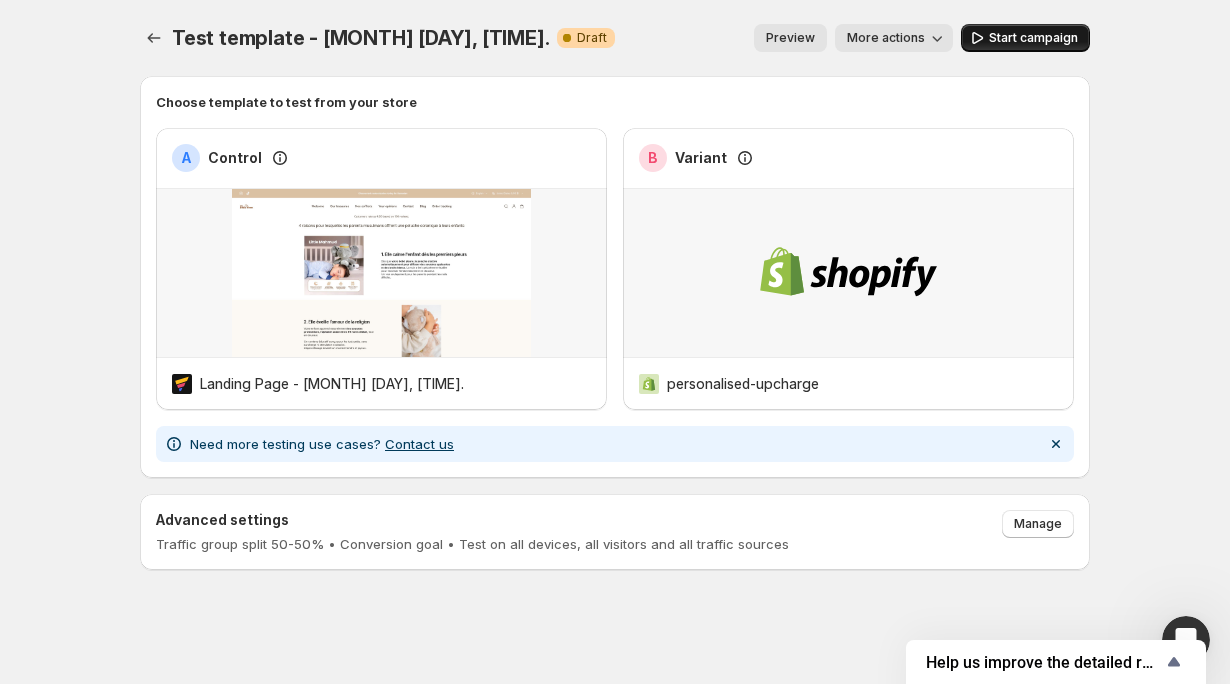 click on "Start campaign" at bounding box center [1033, 38] 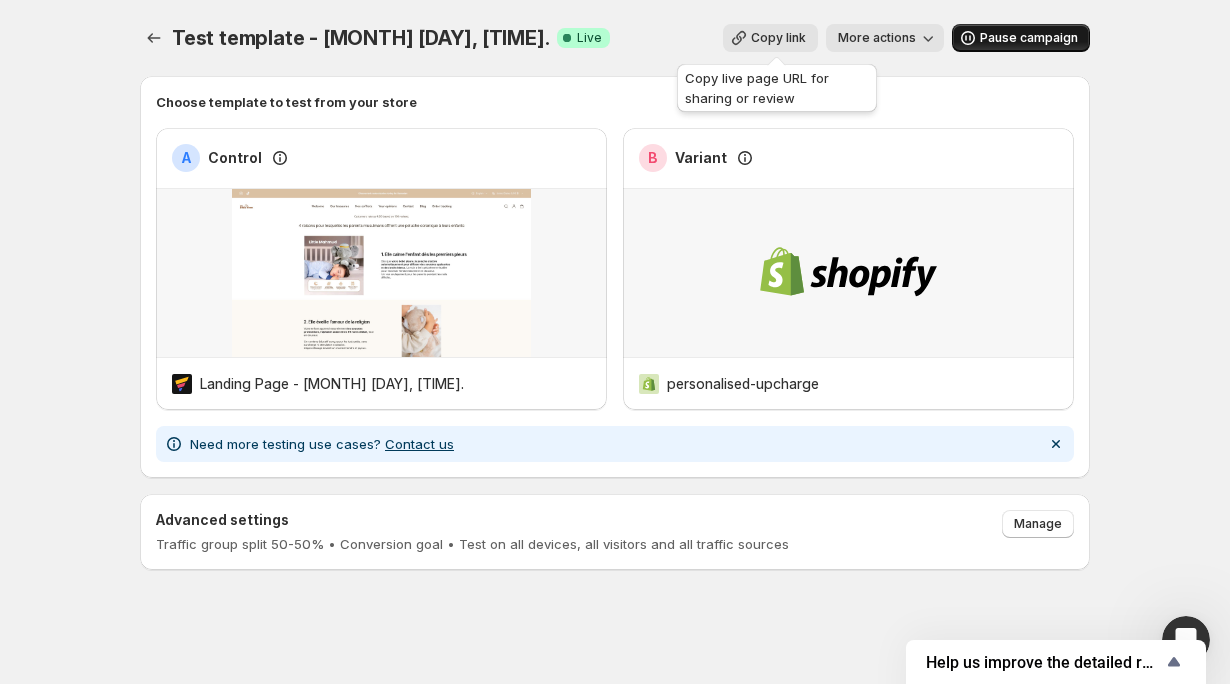 click on "Copy link" at bounding box center [778, 38] 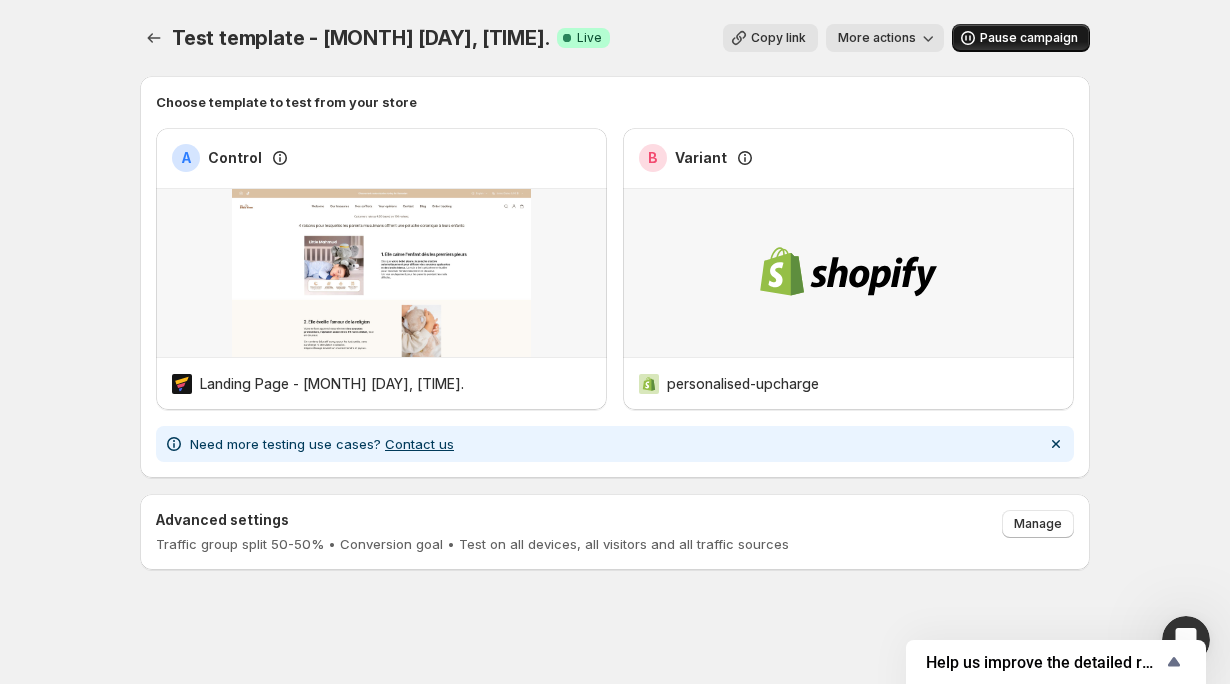 click on "More actions" at bounding box center (877, 38) 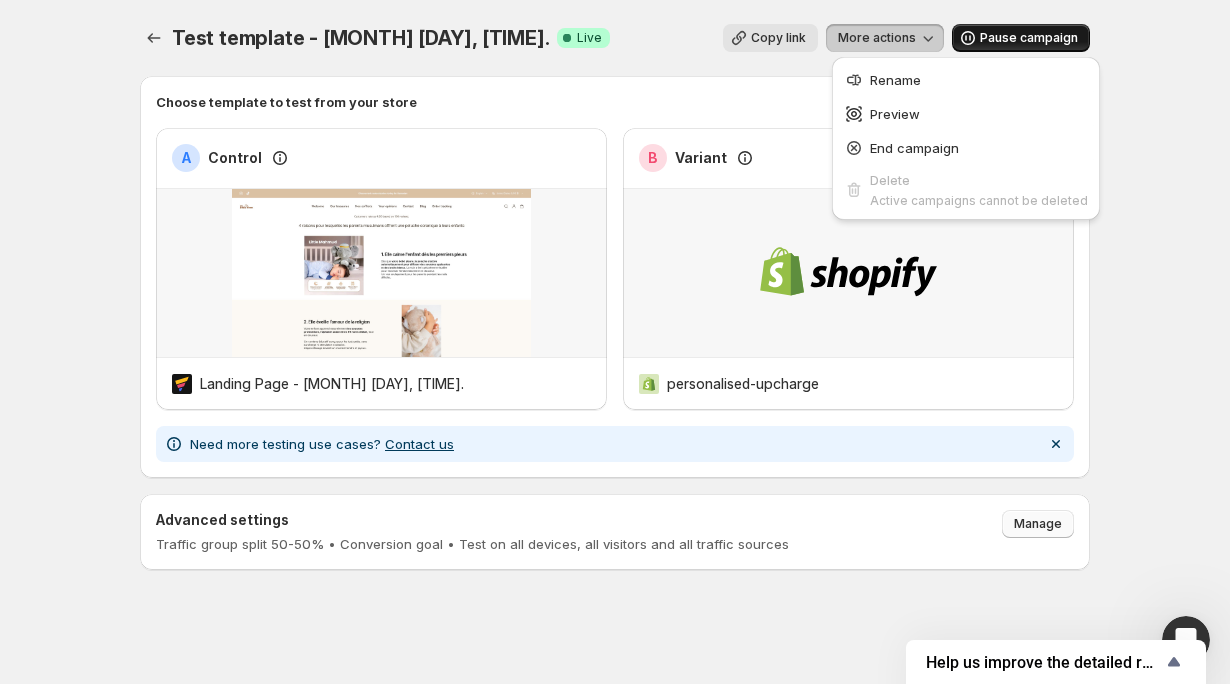 click on "Manage" at bounding box center [1038, 524] 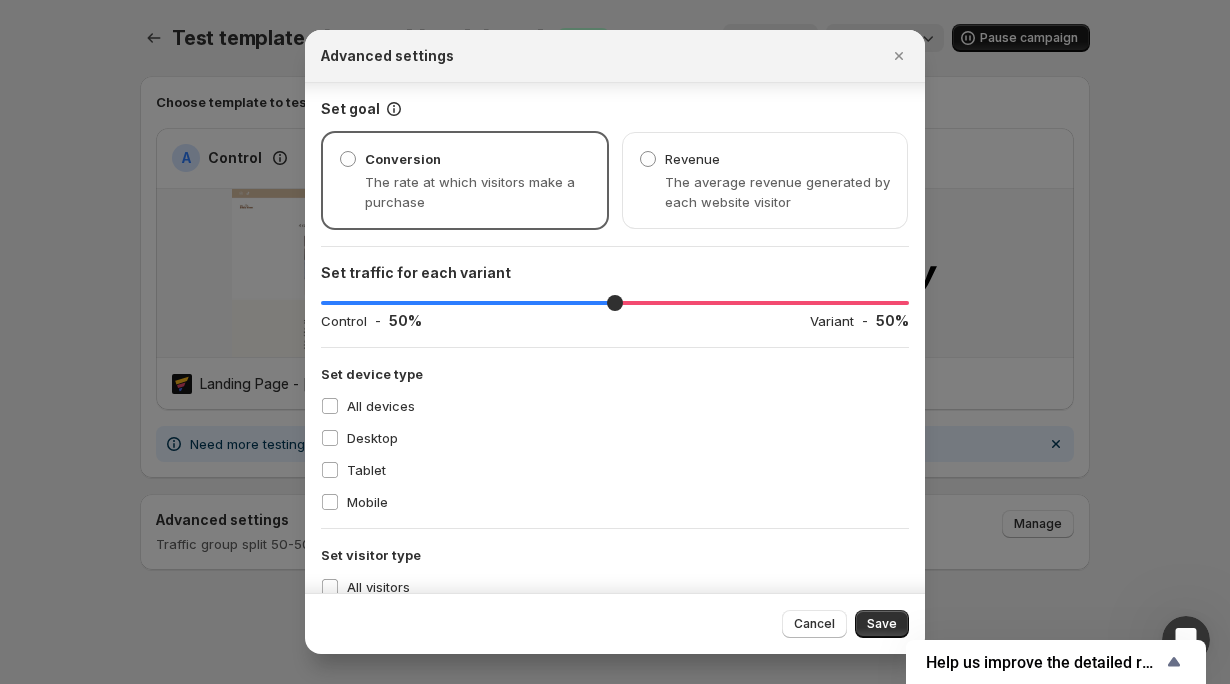 scroll, scrollTop: 361, scrollLeft: 0, axis: vertical 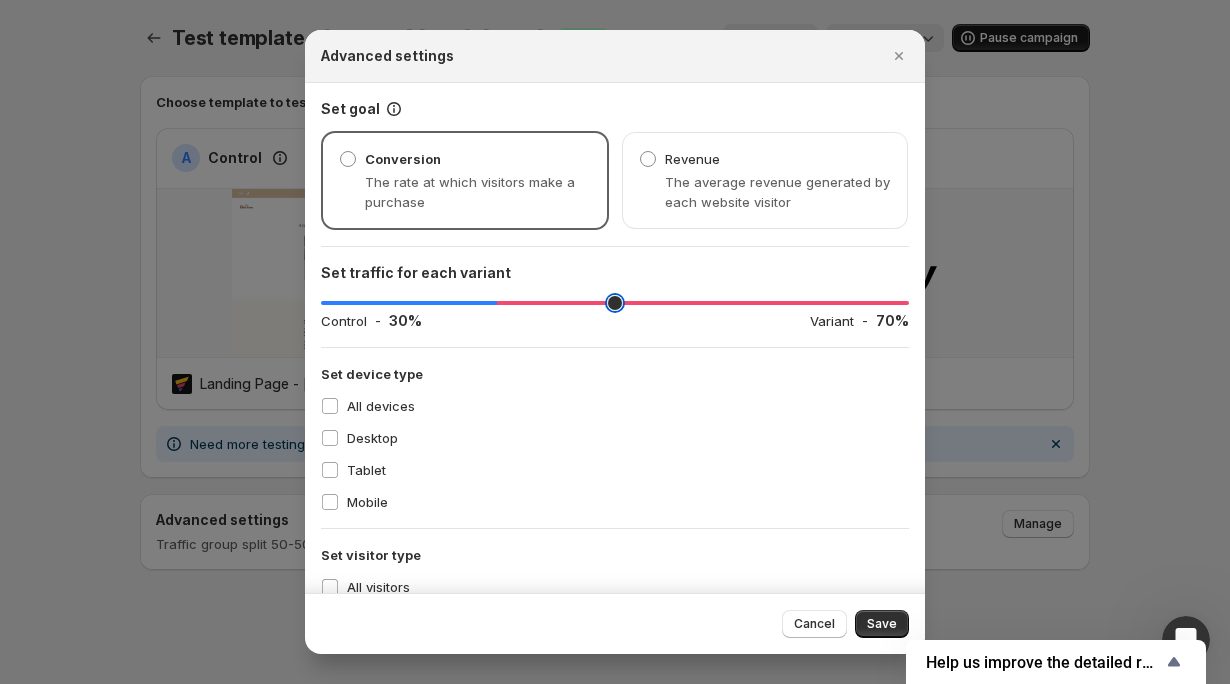 type on "**" 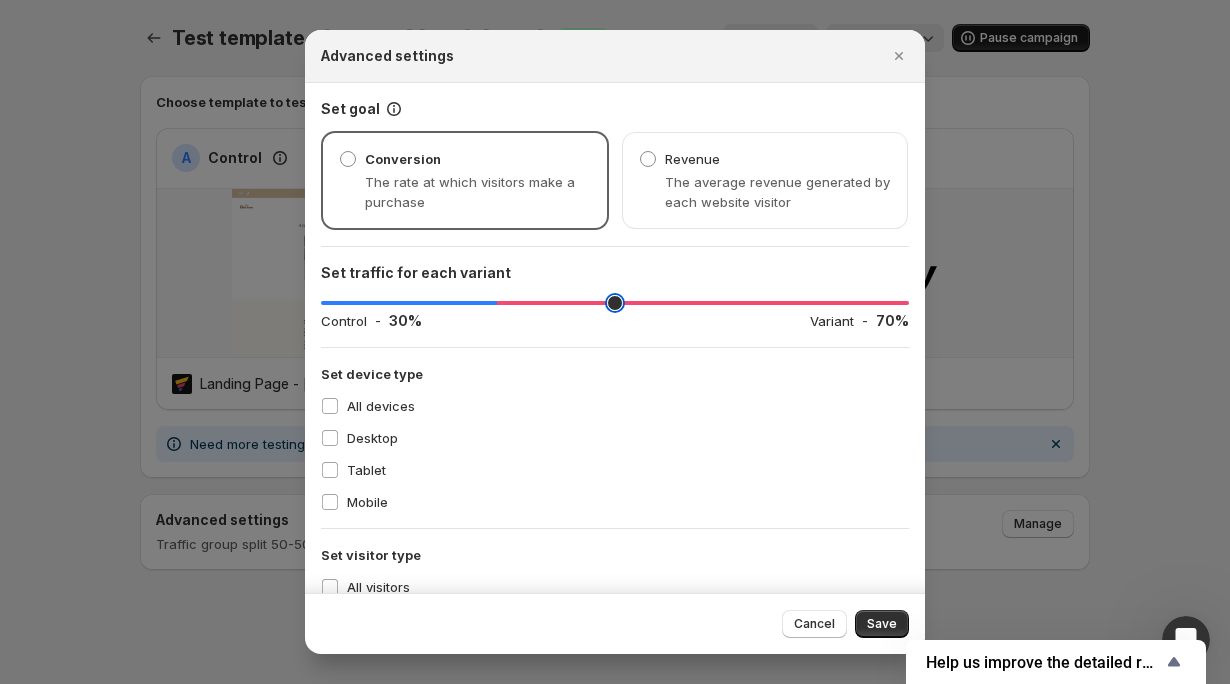 drag, startPoint x: 616, startPoint y: 308, endPoint x: 498, endPoint y: 317, distance: 118.34272 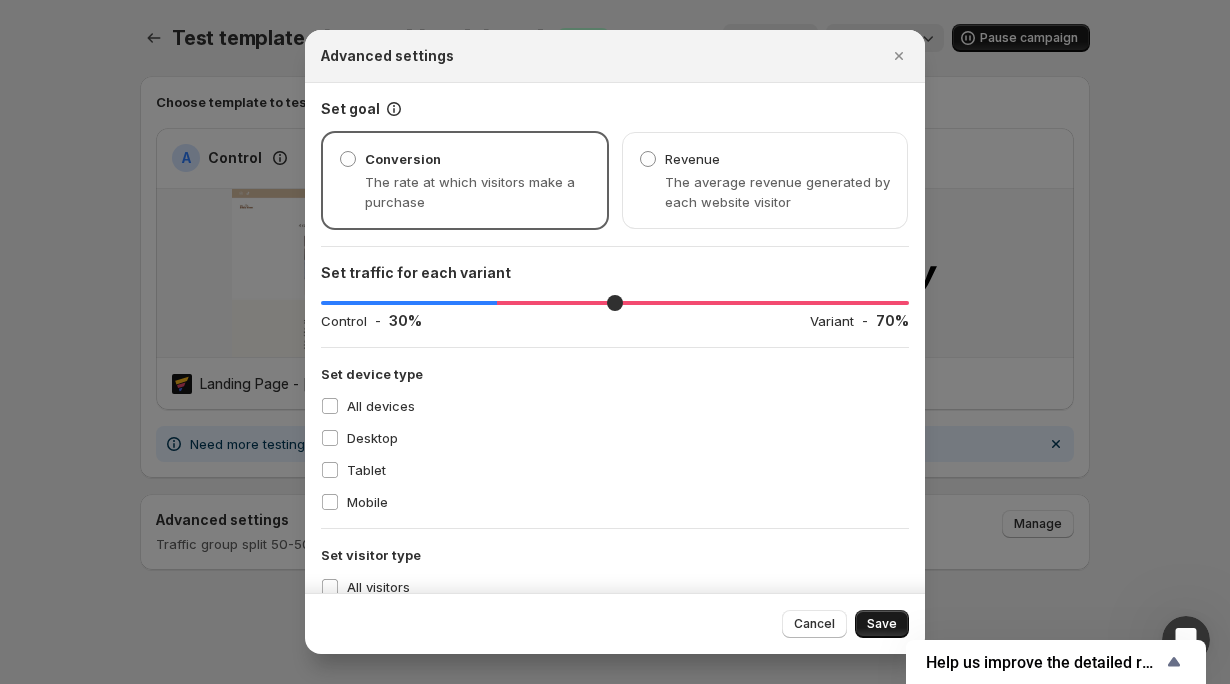 click on "Save" at bounding box center [882, 624] 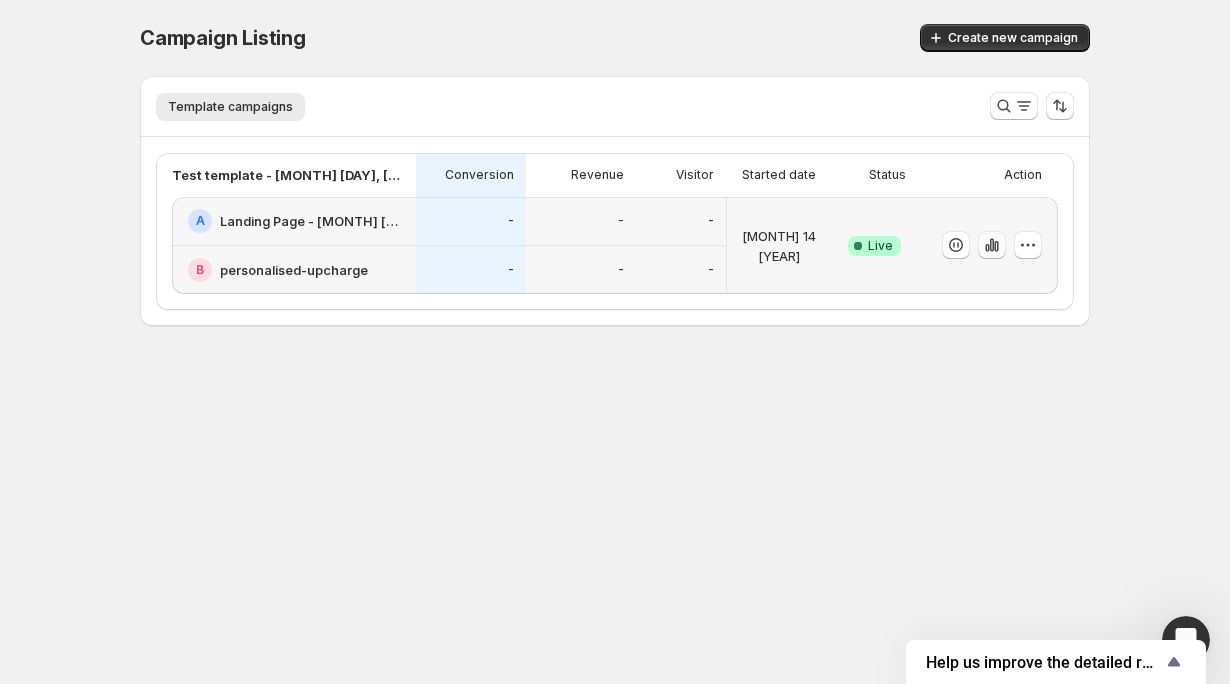click 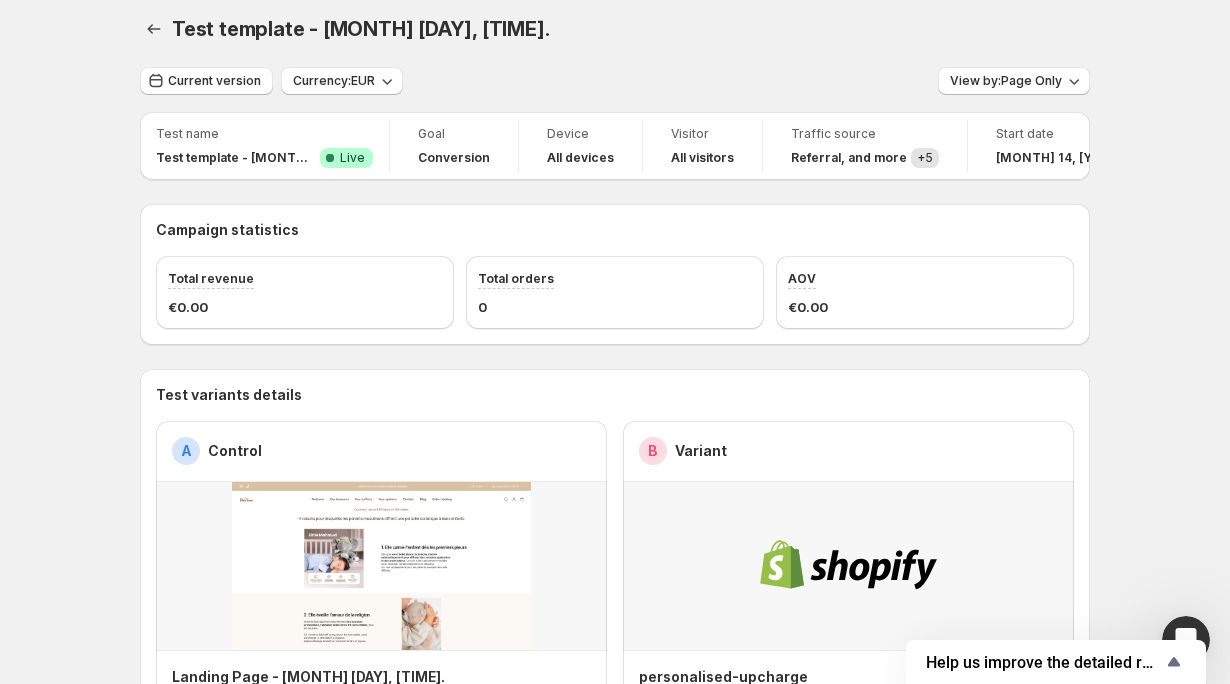 scroll, scrollTop: 0, scrollLeft: 0, axis: both 